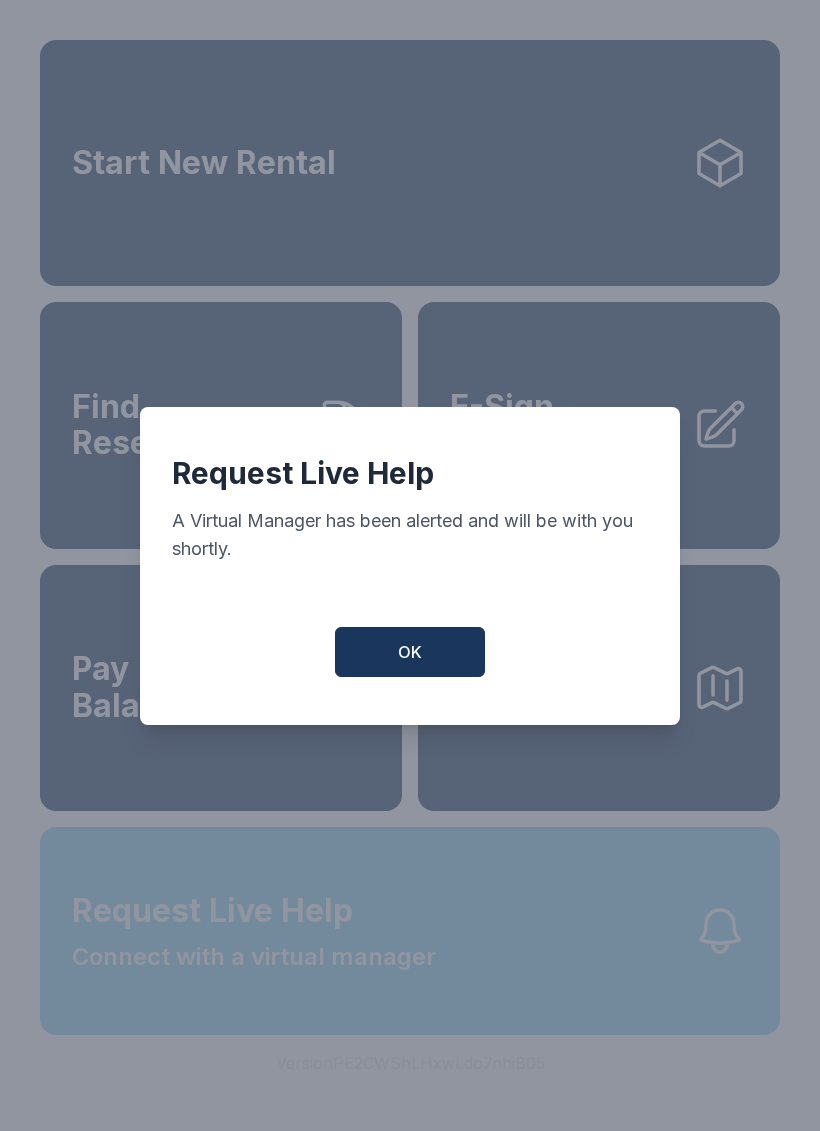 scroll, scrollTop: 0, scrollLeft: 0, axis: both 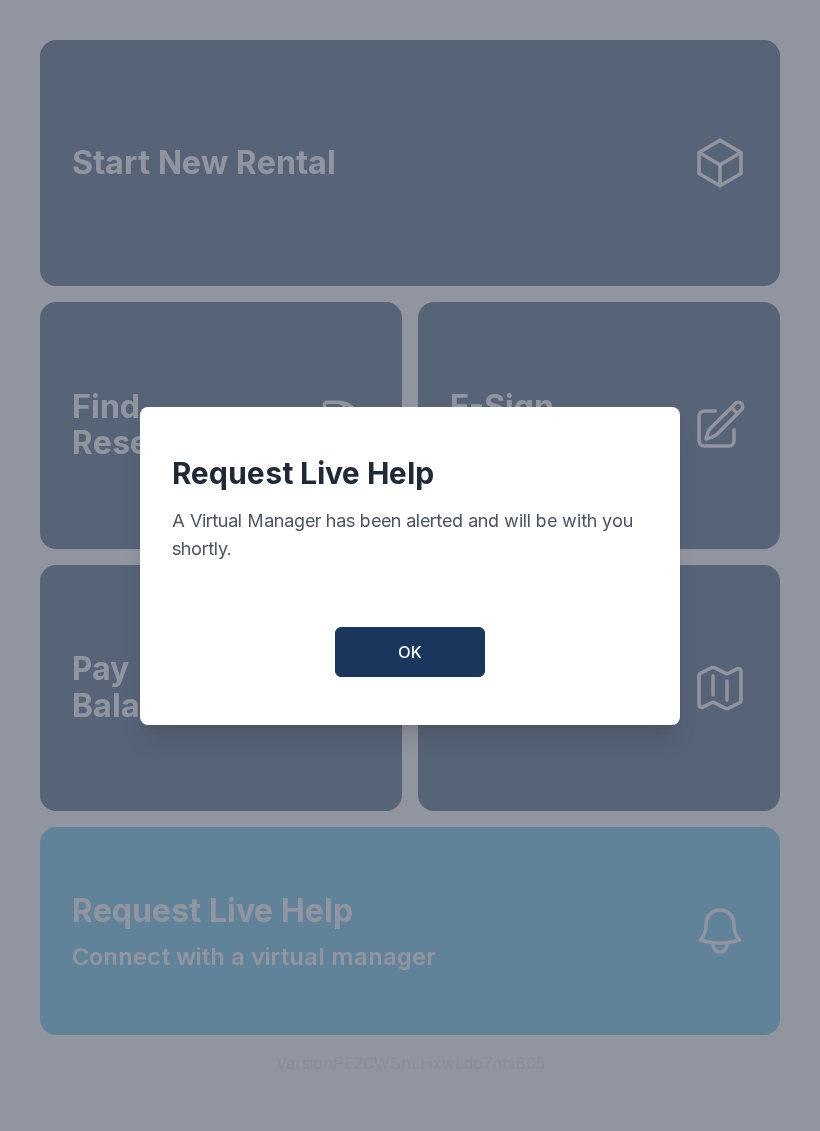 click on "OK" at bounding box center (410, 652) 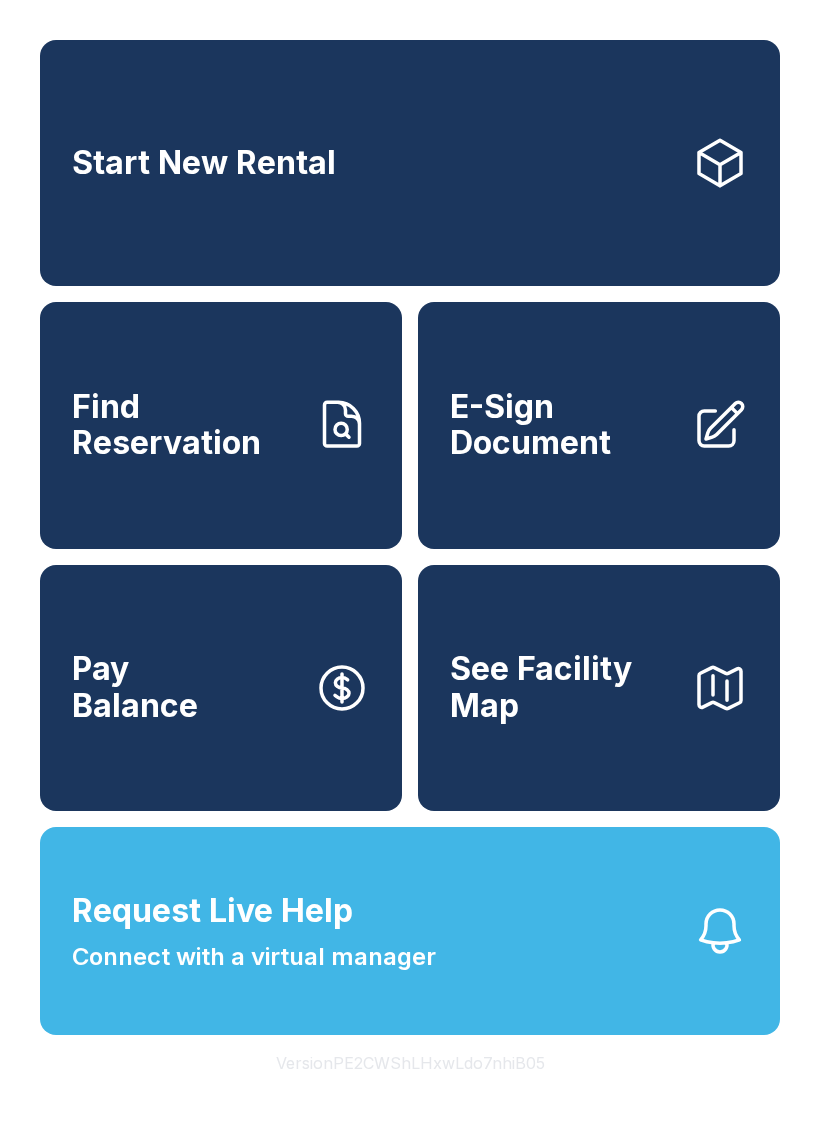 click on "Request Live Help Connect with a virtual manager" at bounding box center [410, 931] 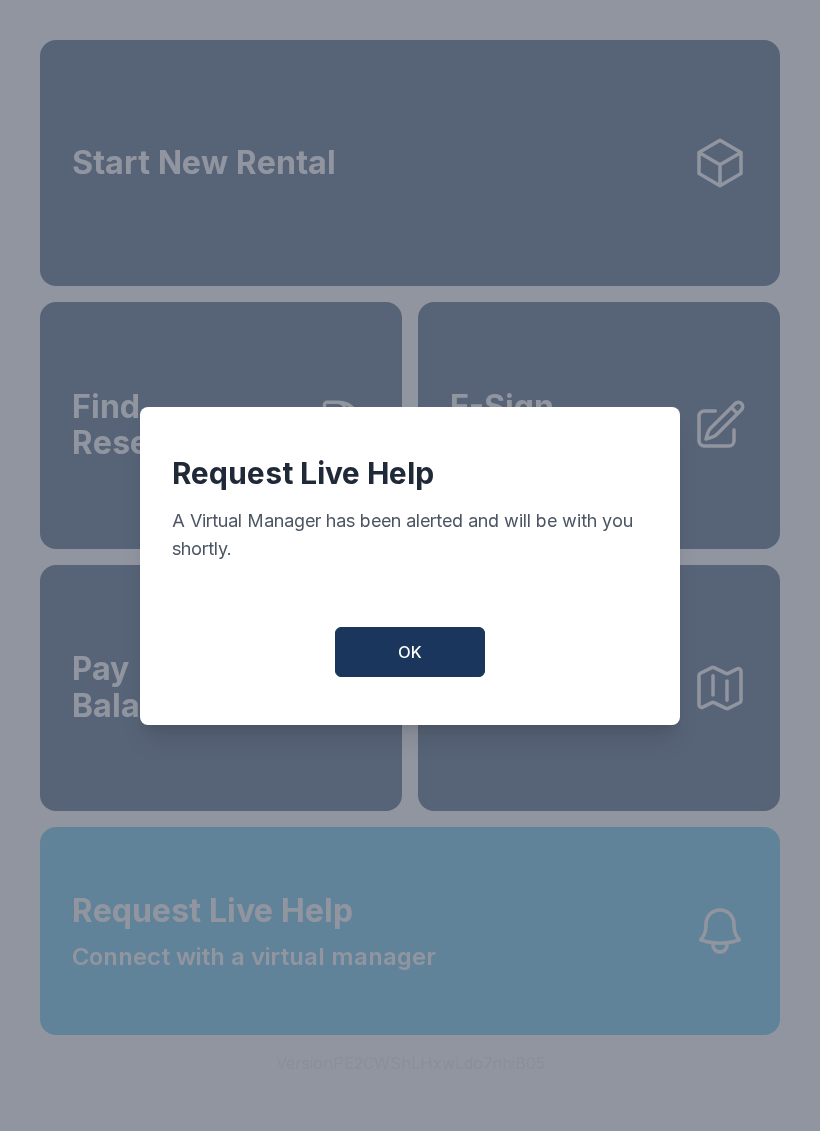 click on "OK" at bounding box center [410, 652] 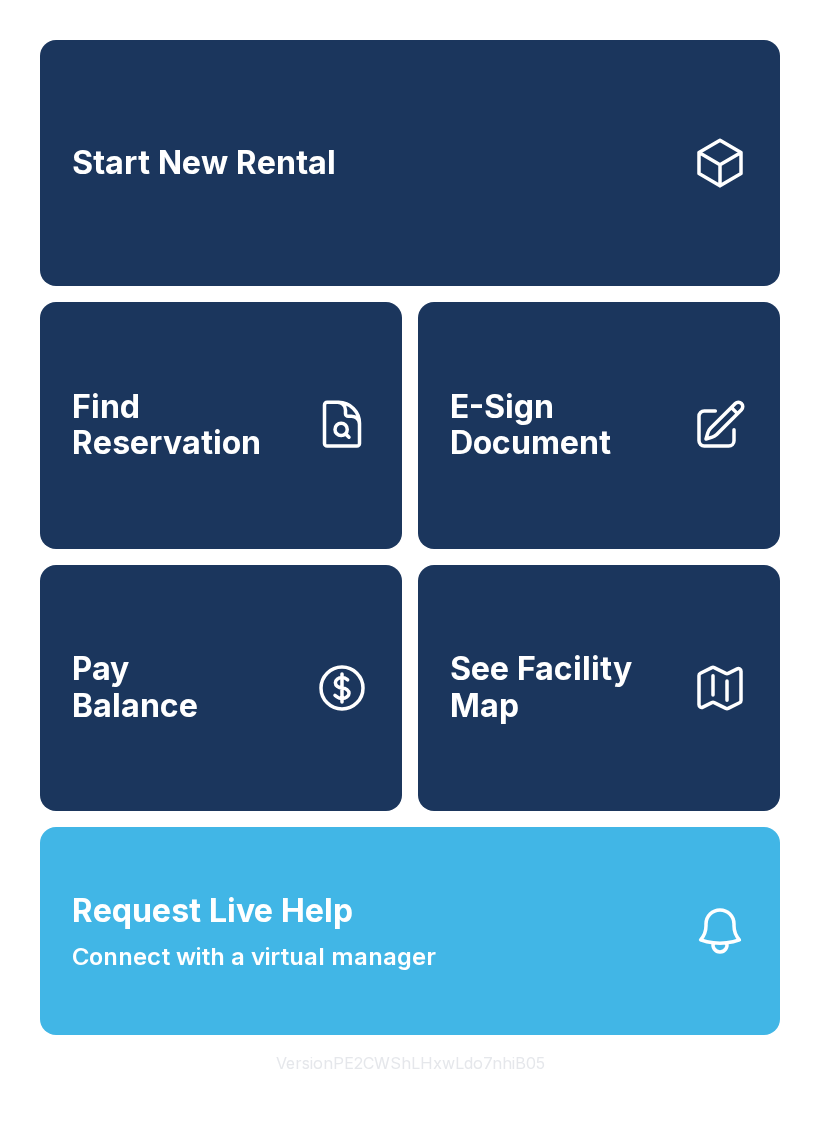 click 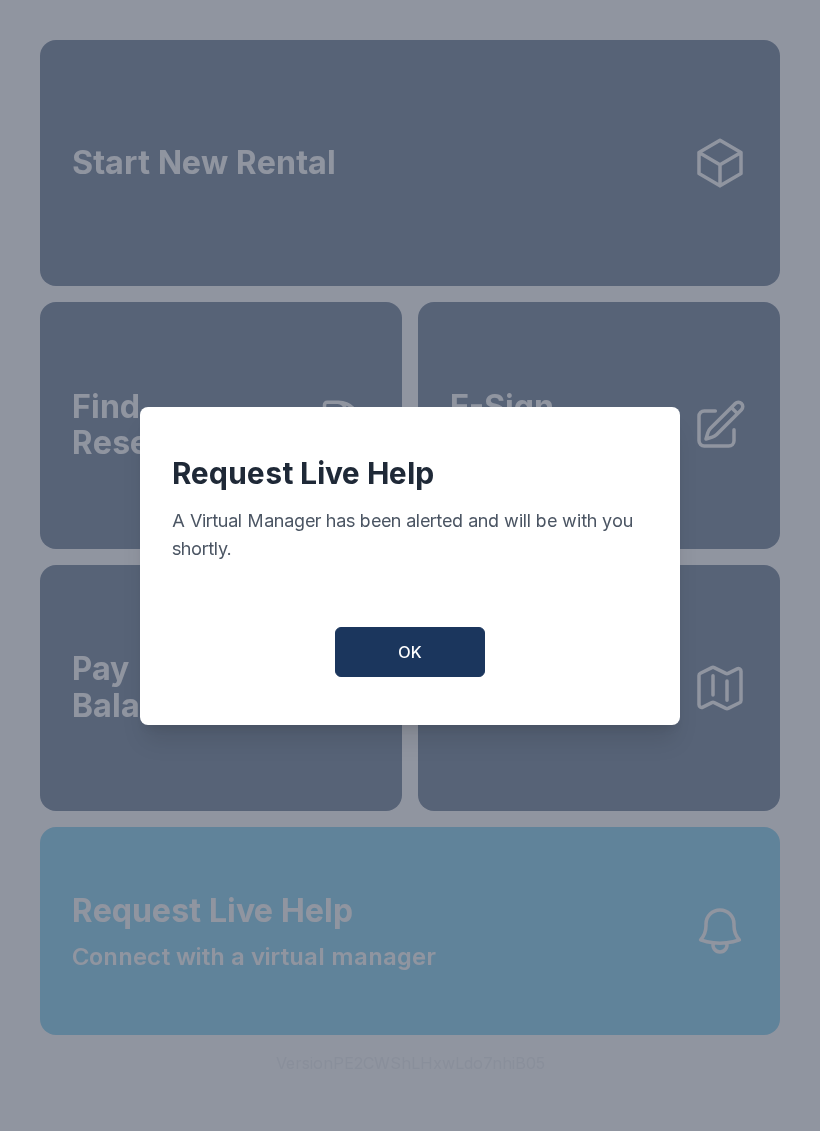 click on "OK" at bounding box center (410, 652) 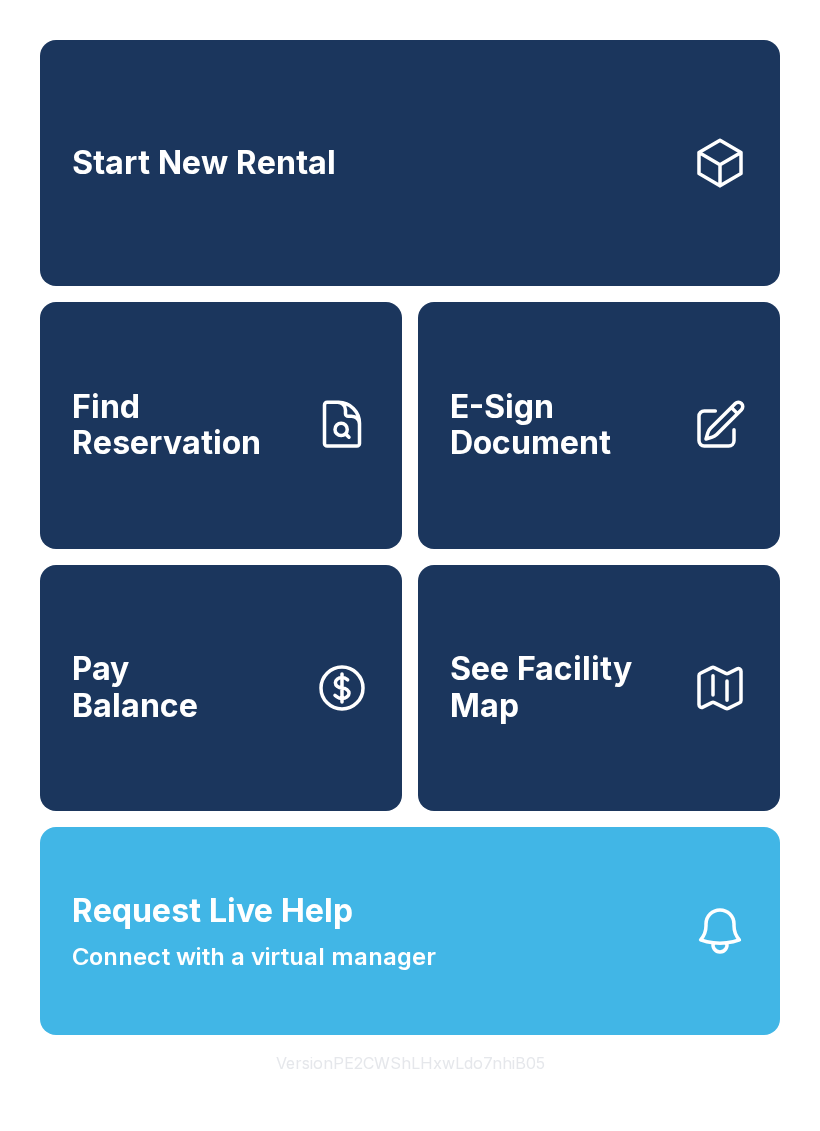 click on "Request Live Help Connect with a virtual manager" at bounding box center (410, 931) 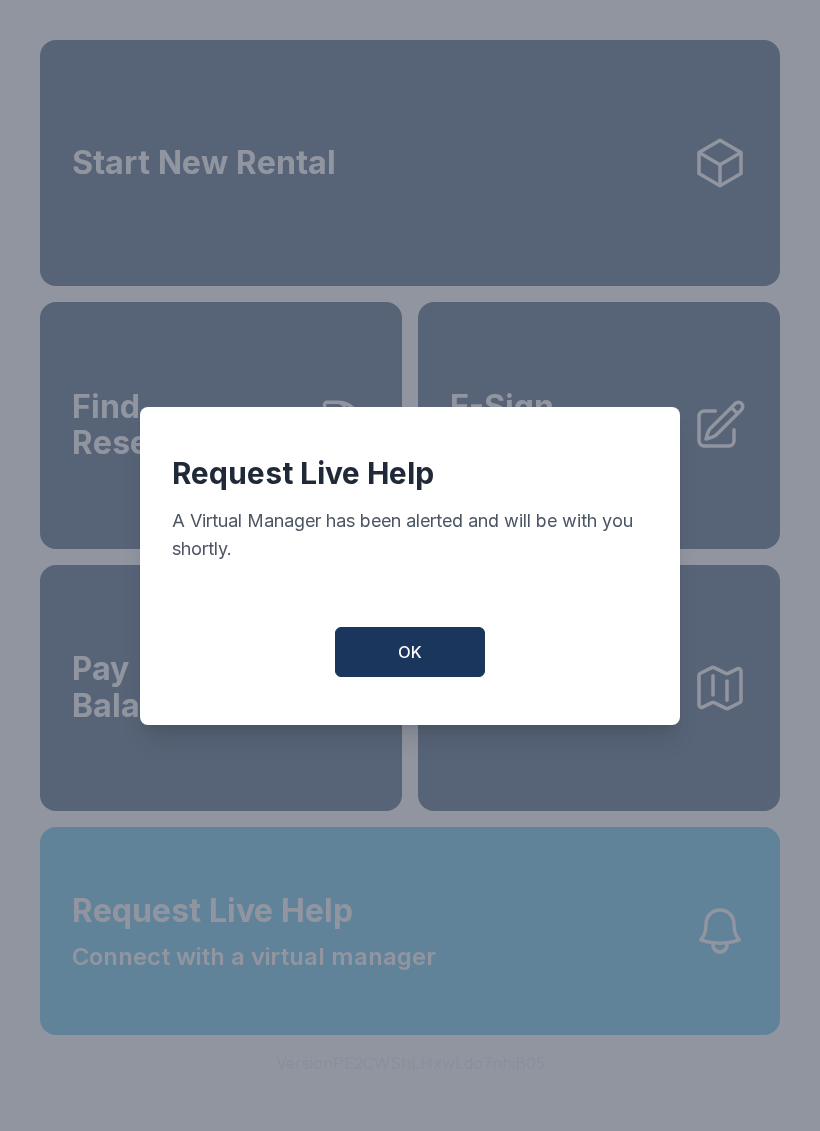click on "OK" at bounding box center [410, 652] 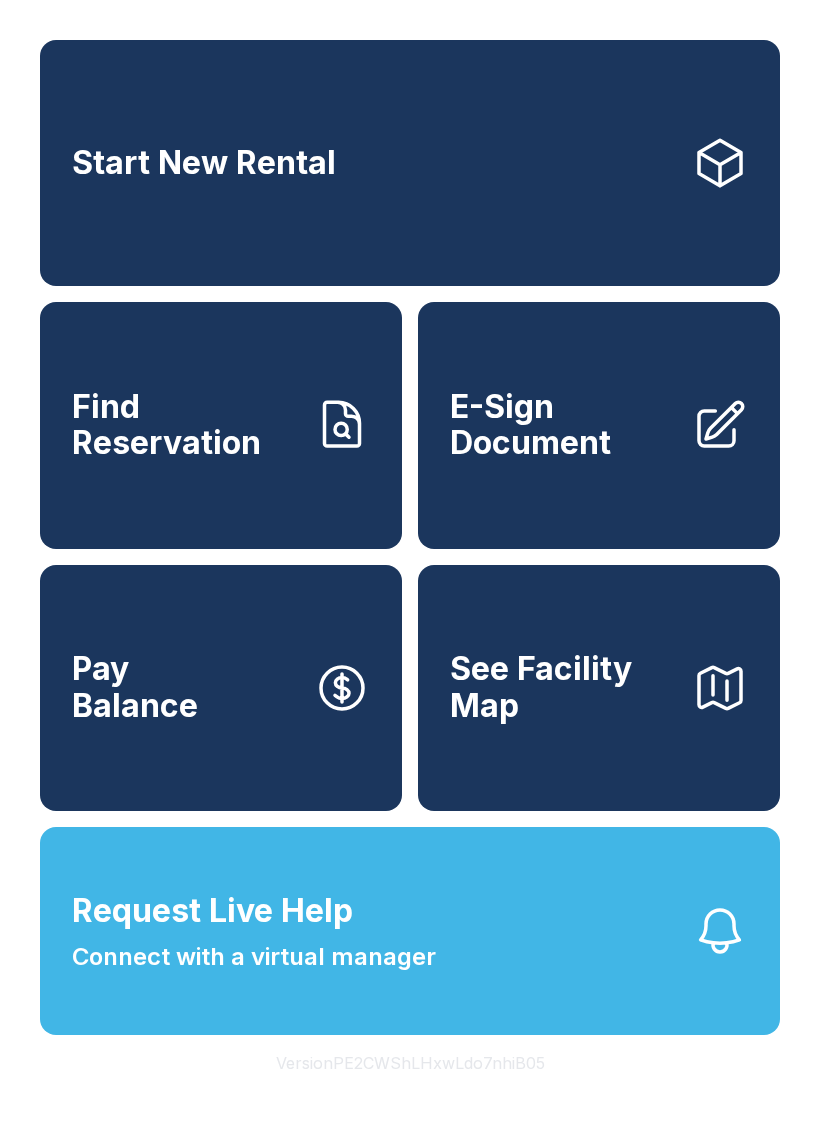 click on "Pay  Balance" at bounding box center [221, 688] 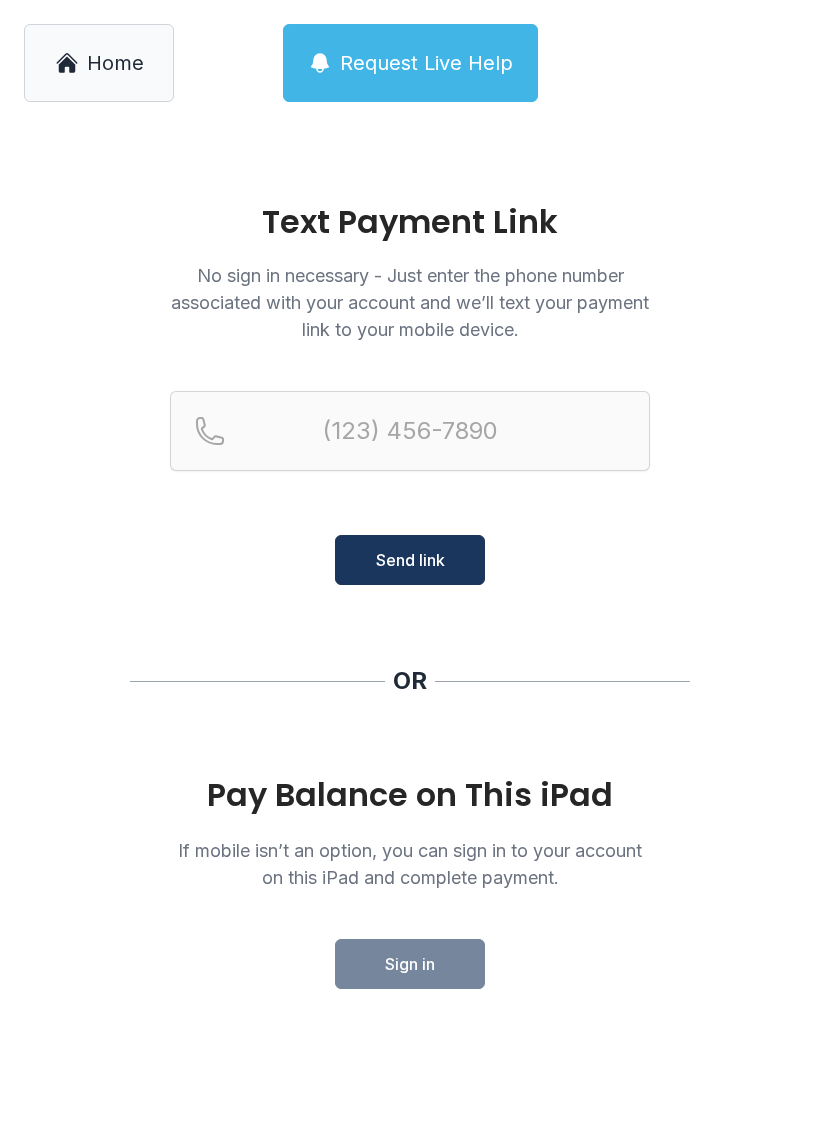 click on "Home" at bounding box center (115, 63) 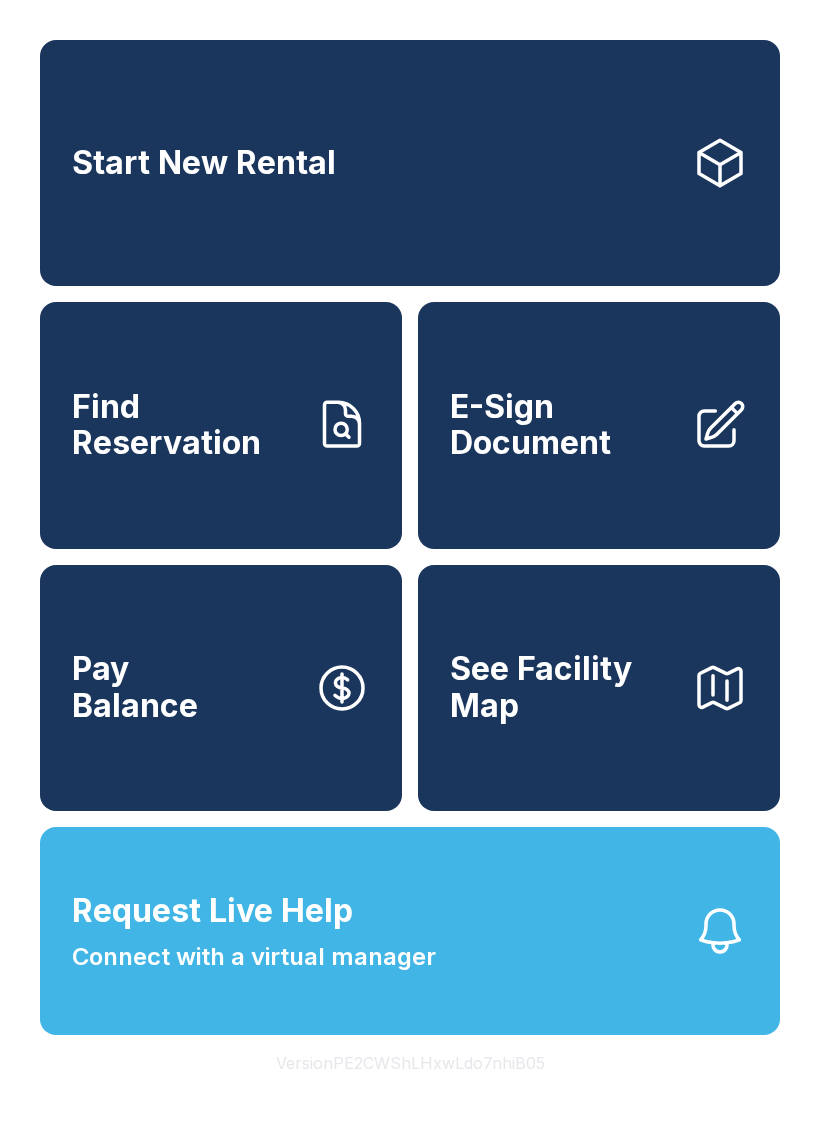 click on "Start New Rental" at bounding box center [204, 163] 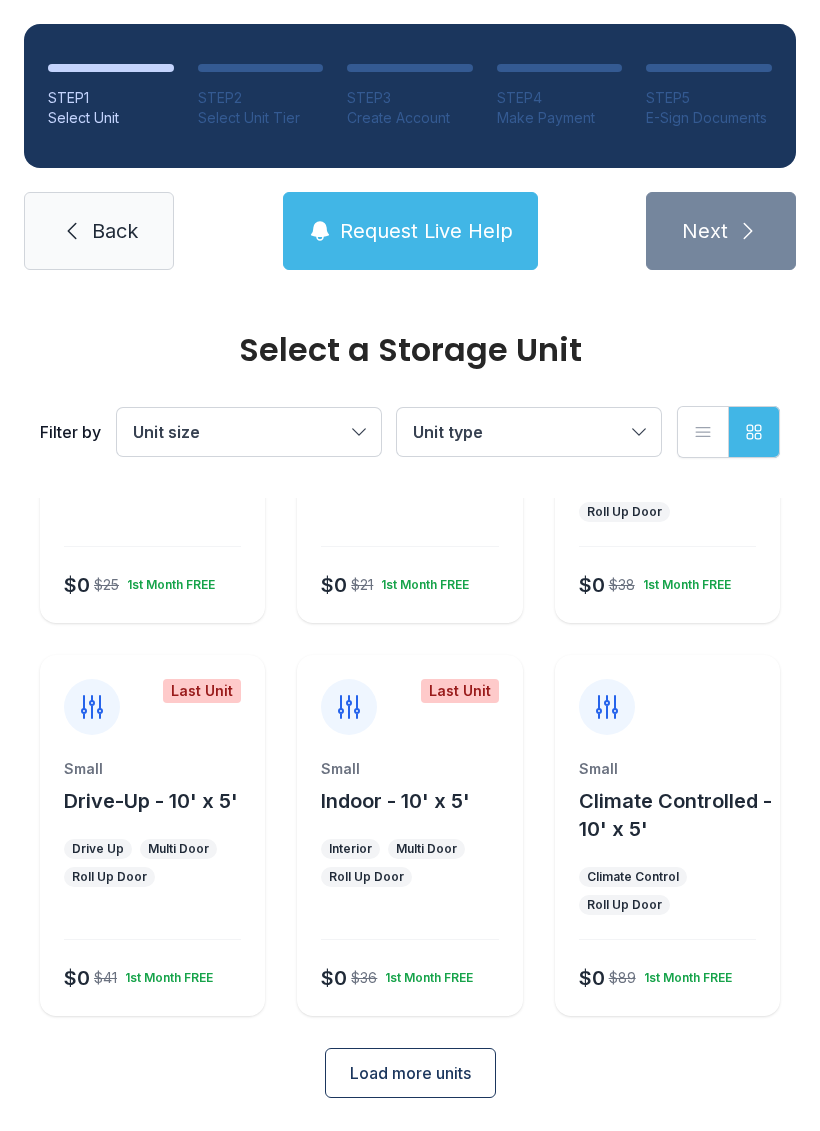 scroll, scrollTop: 238, scrollLeft: 0, axis: vertical 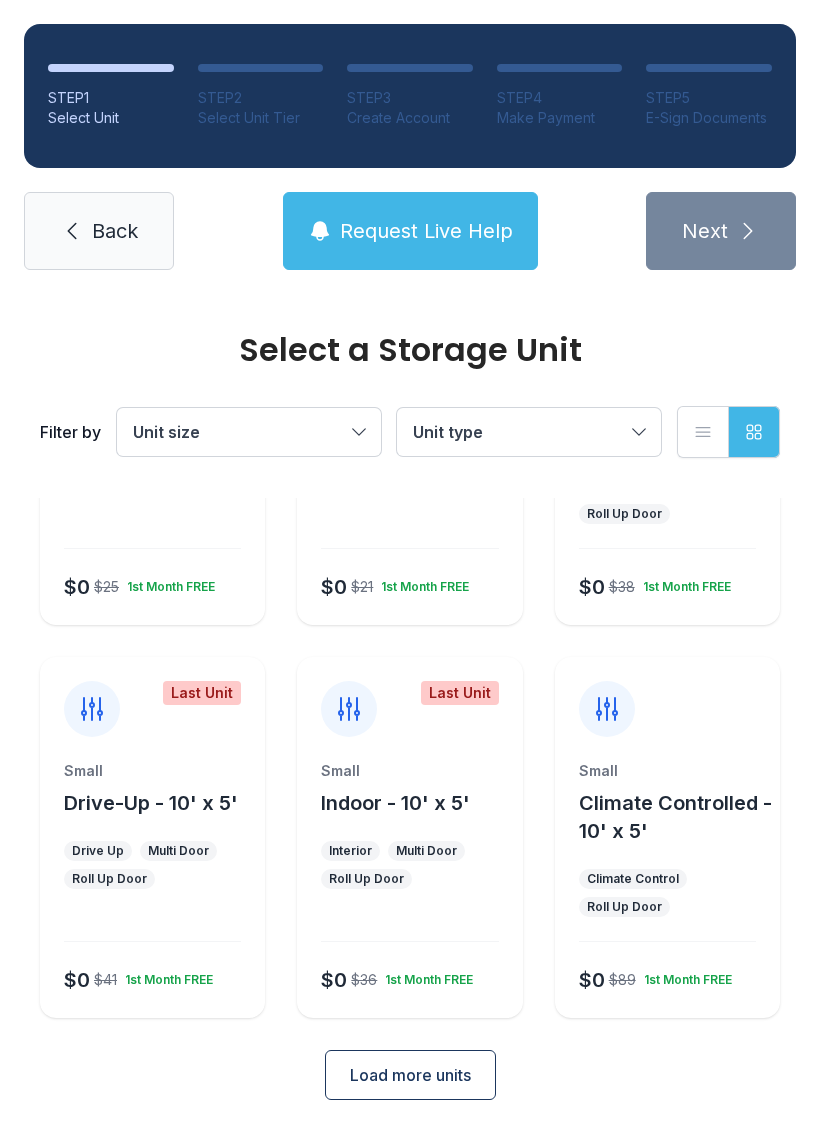 click on "Load more units" at bounding box center (410, 1075) 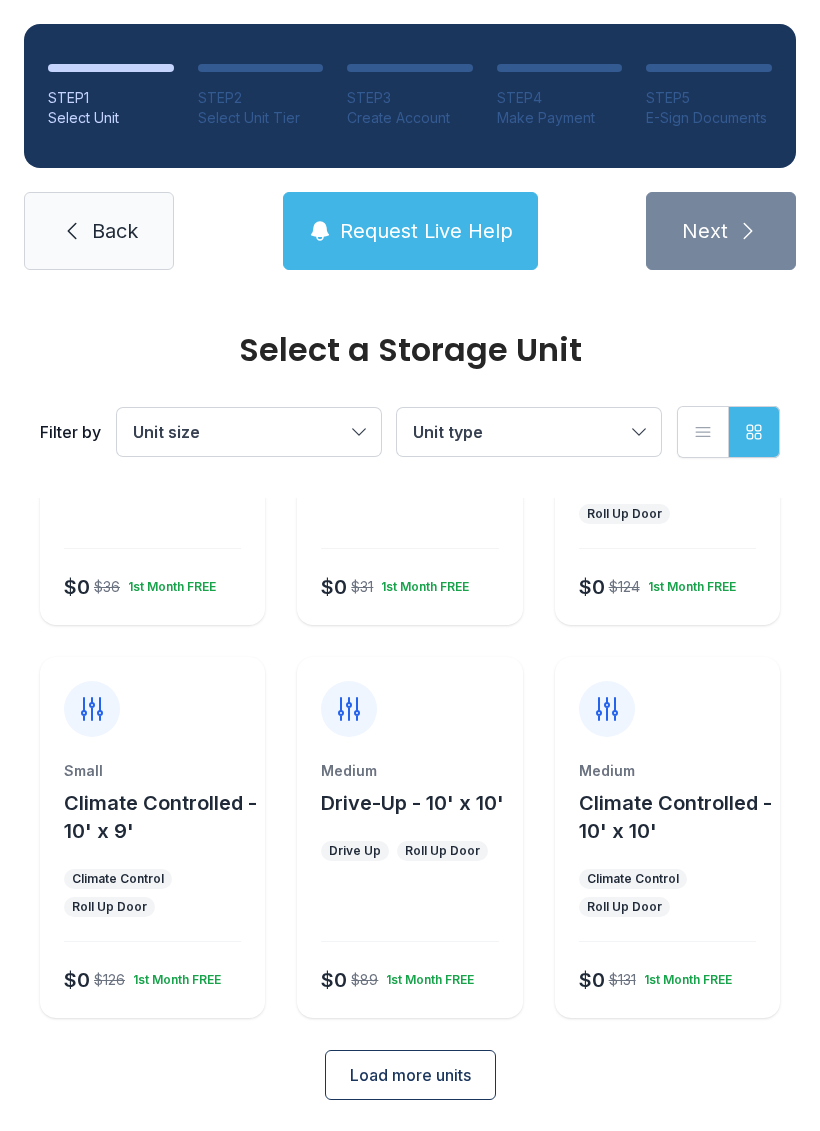 click on "Load more units" at bounding box center [410, 1075] 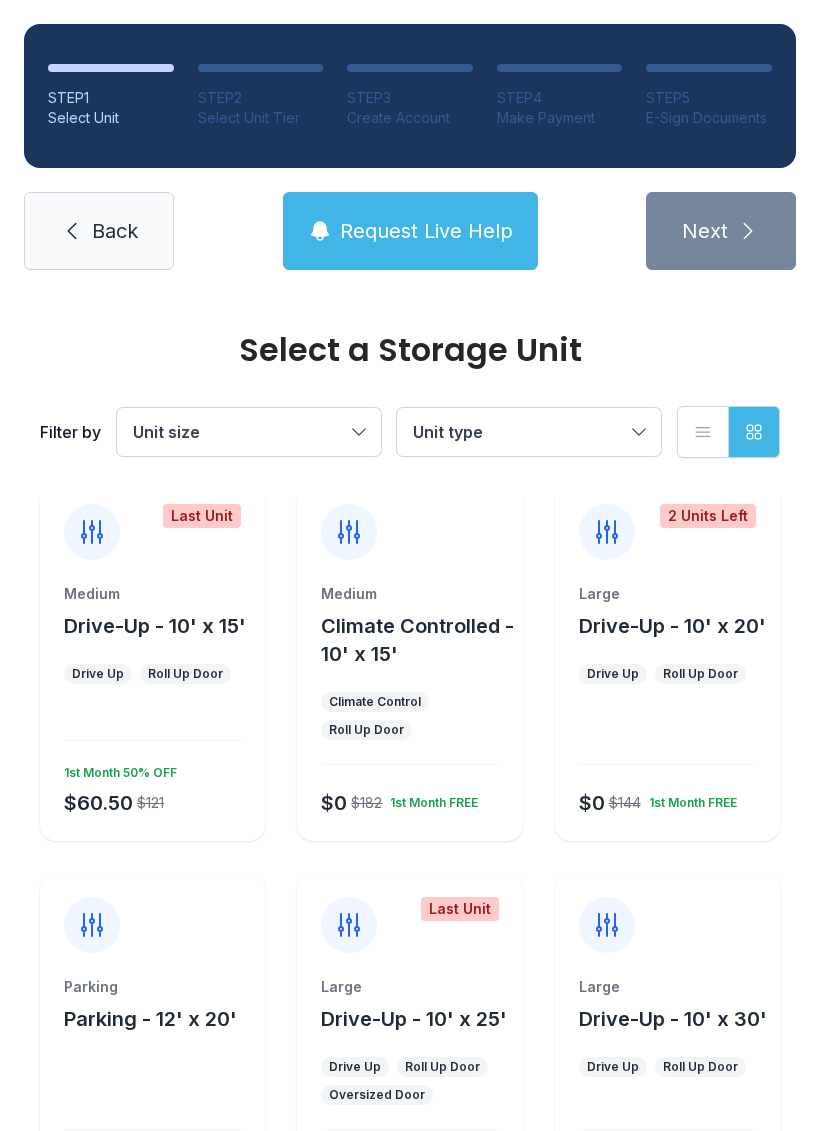 scroll, scrollTop: 1596, scrollLeft: 0, axis: vertical 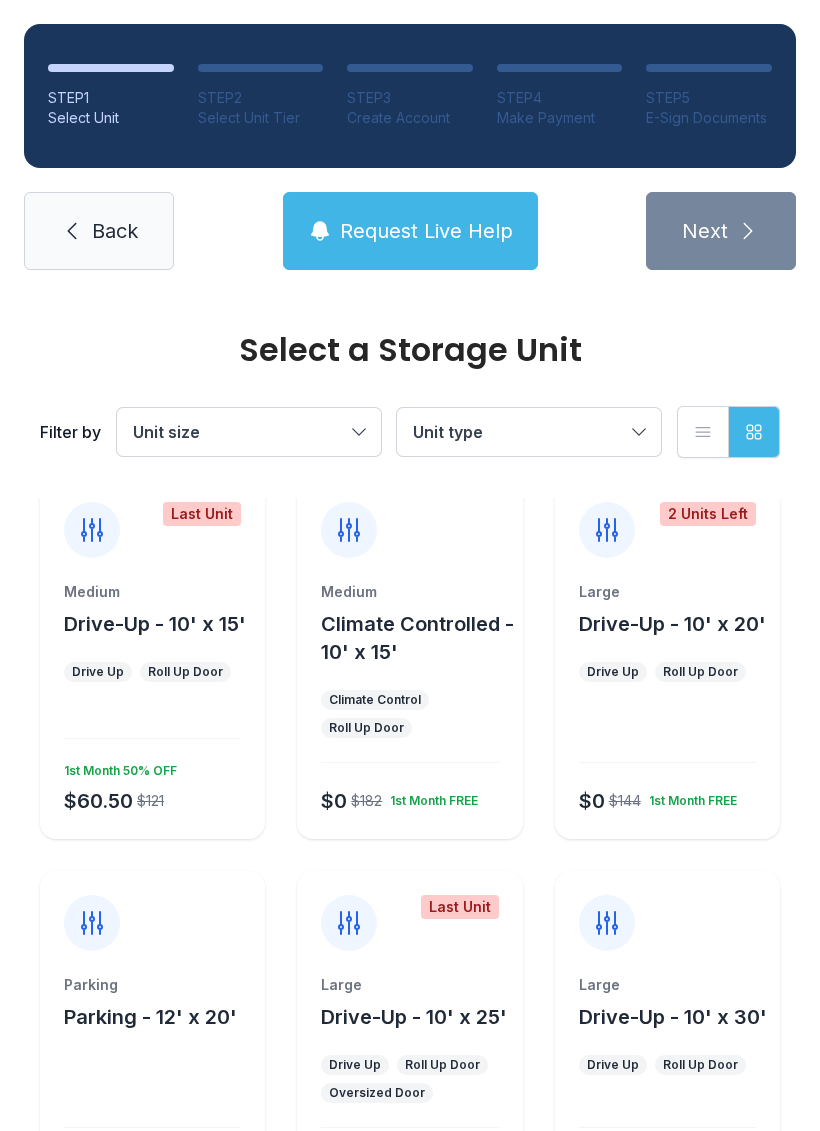 click on "Large Drive-Up - 10' x 20'" at bounding box center [667, 610] 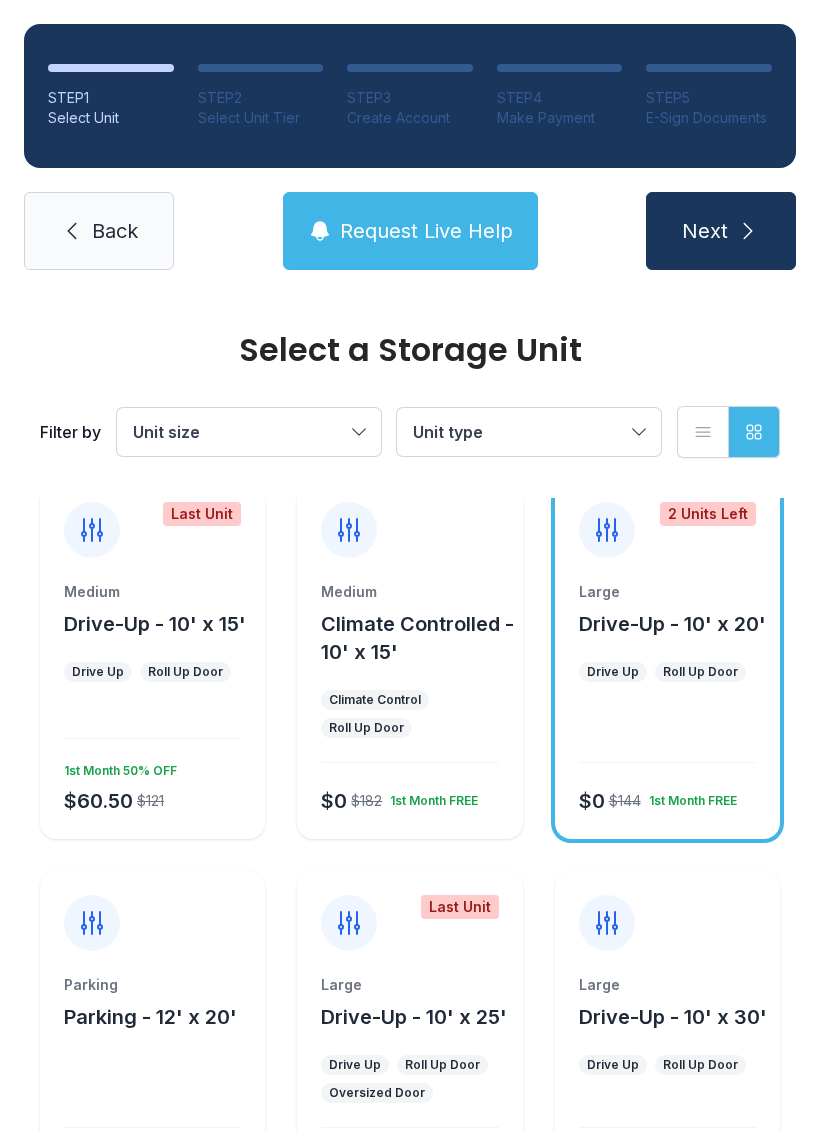 click on "Next" at bounding box center (721, 231) 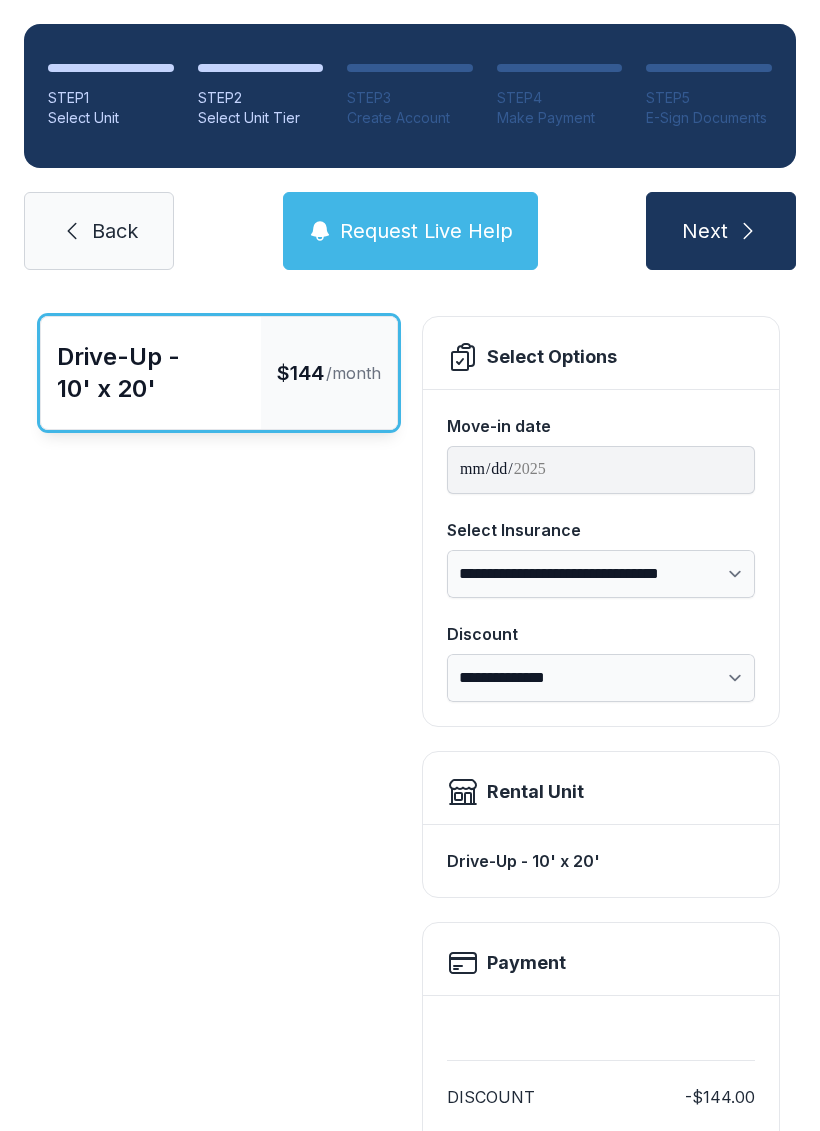 scroll, scrollTop: 89, scrollLeft: 0, axis: vertical 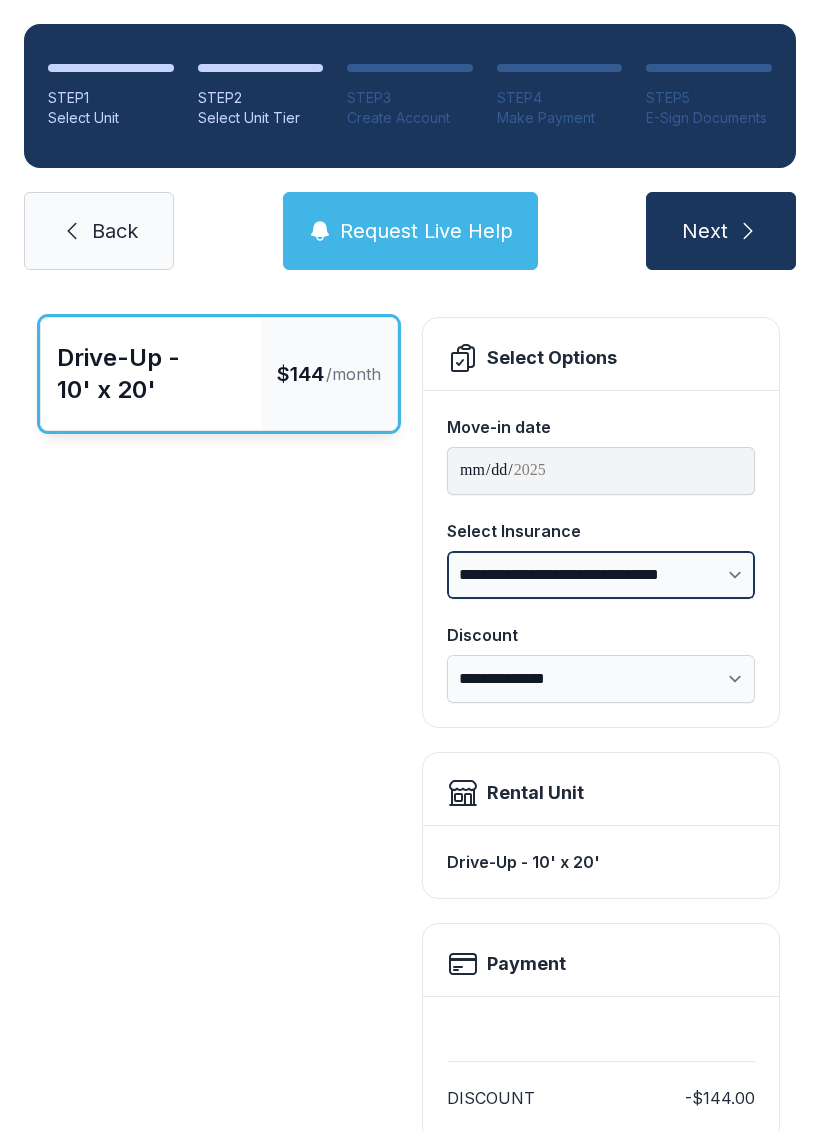 click on "**********" at bounding box center [601, 575] 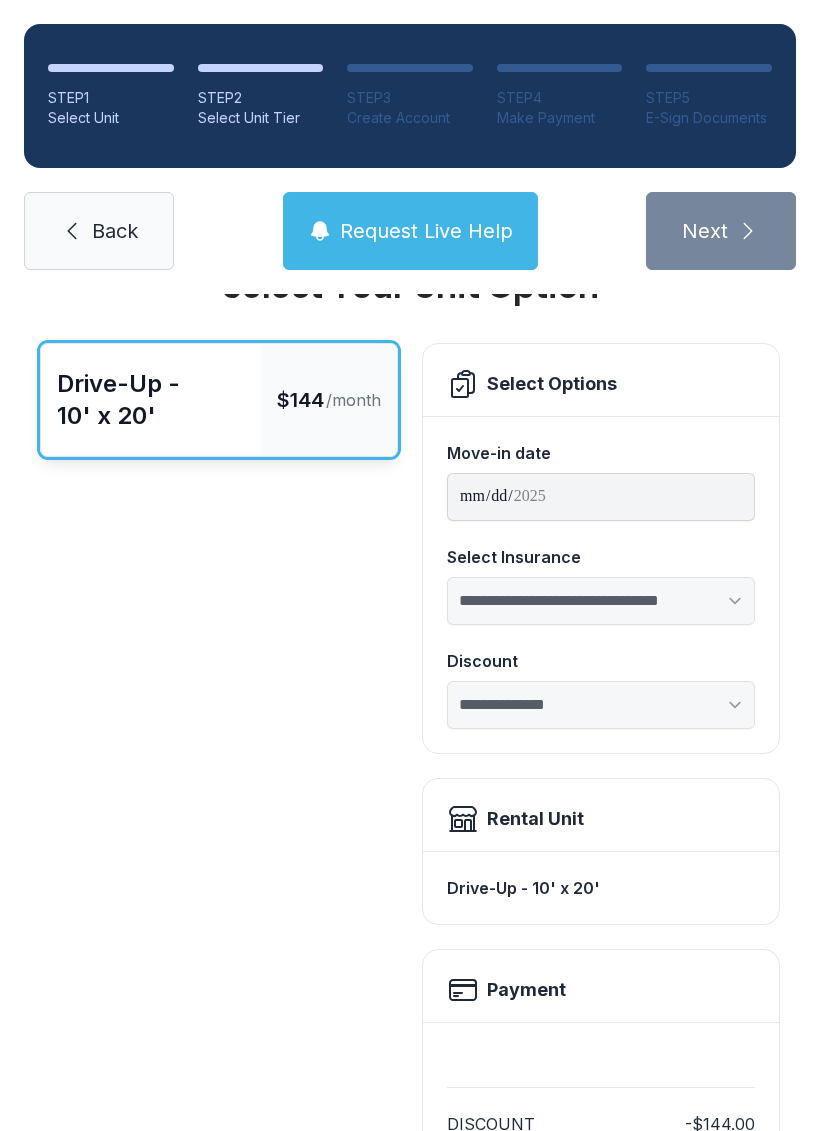 scroll, scrollTop: 65, scrollLeft: 0, axis: vertical 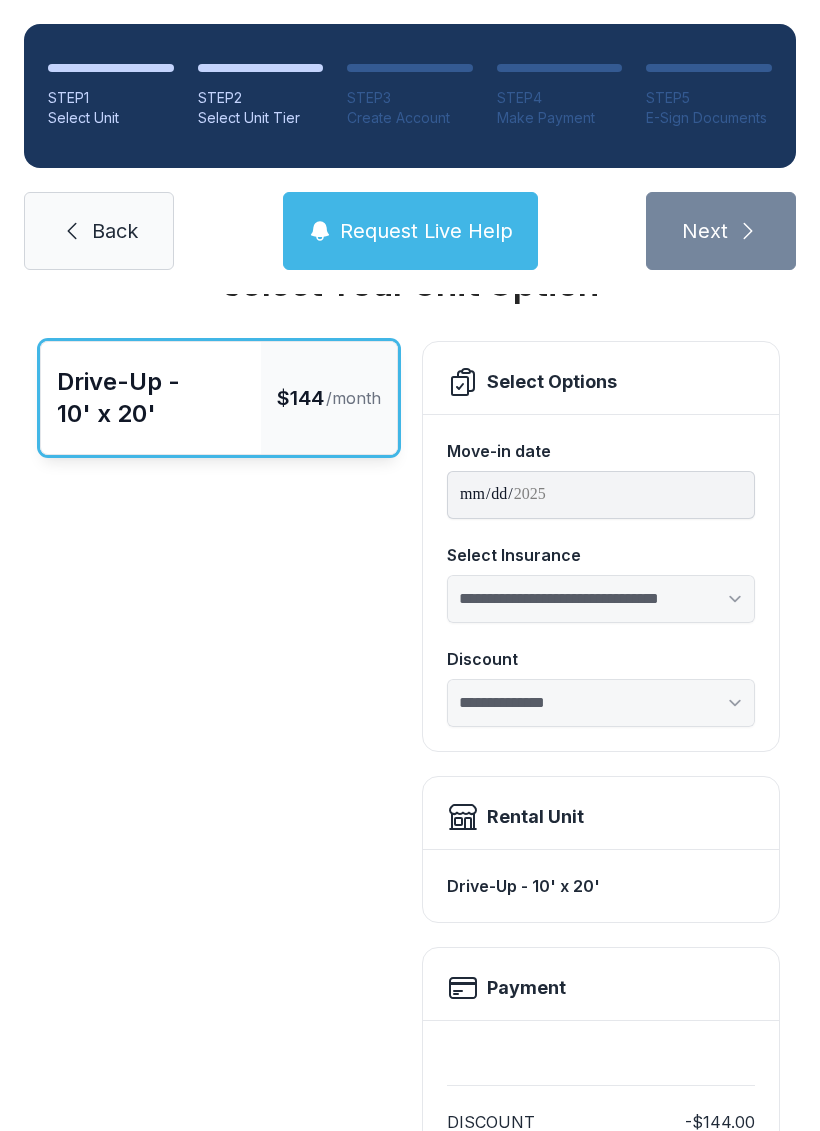 select on "**********" 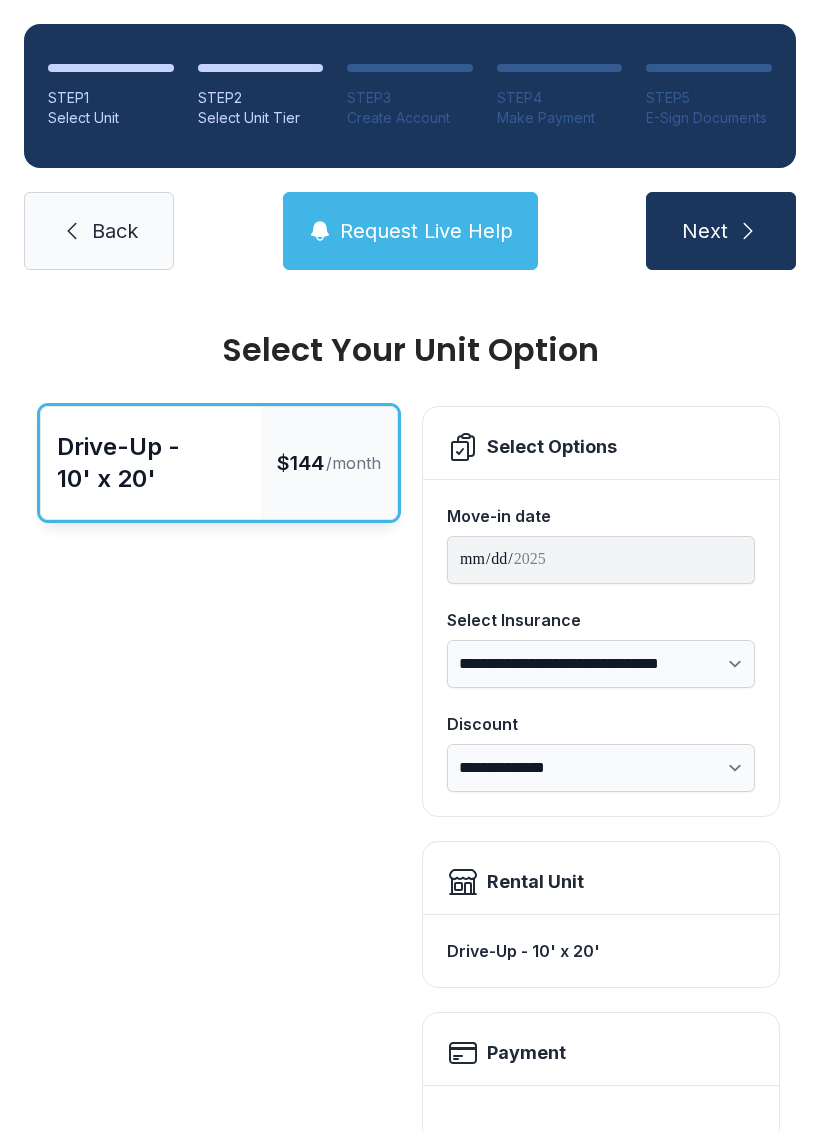 scroll, scrollTop: -2, scrollLeft: 0, axis: vertical 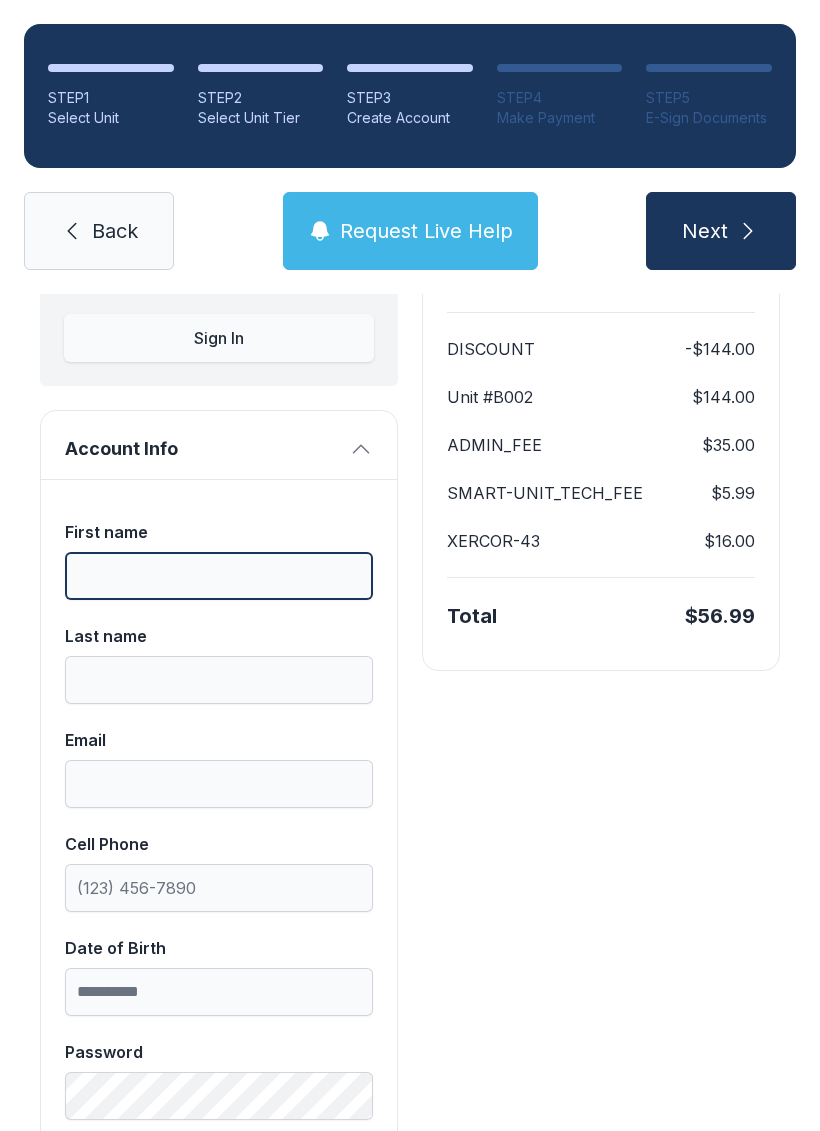 click on "First name" at bounding box center (219, 576) 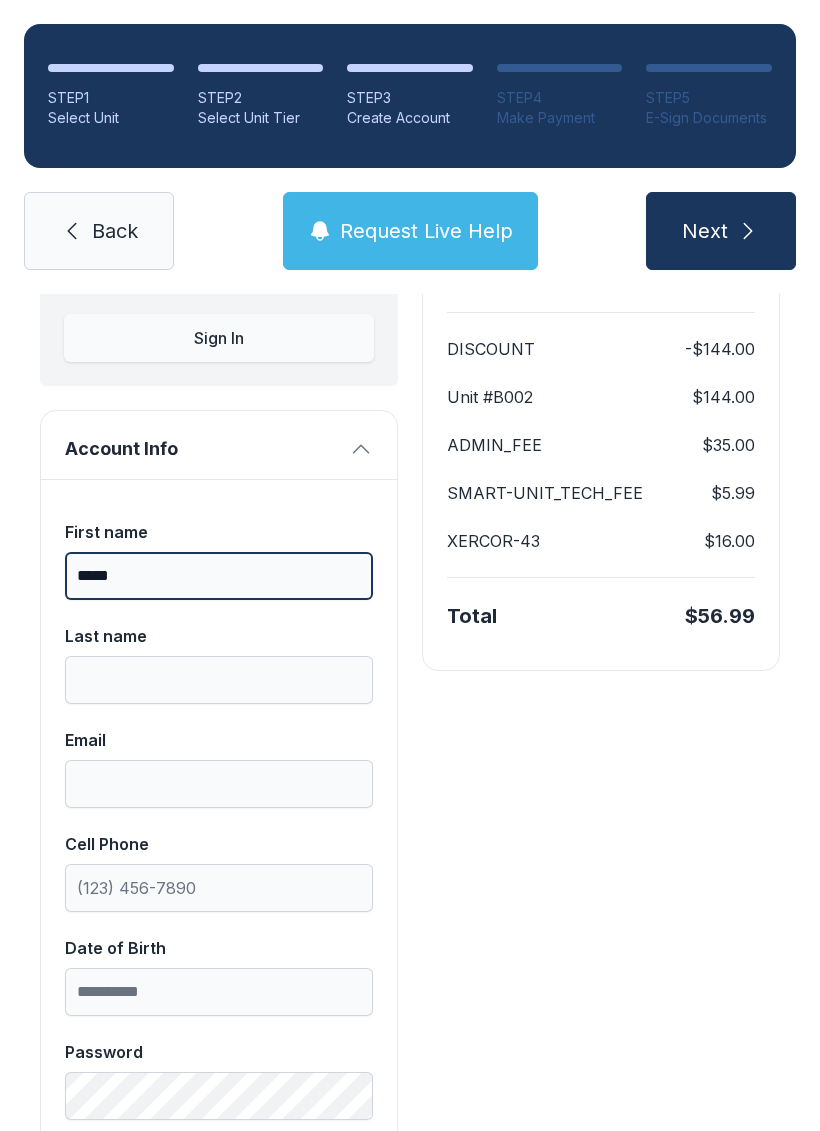 type on "*****" 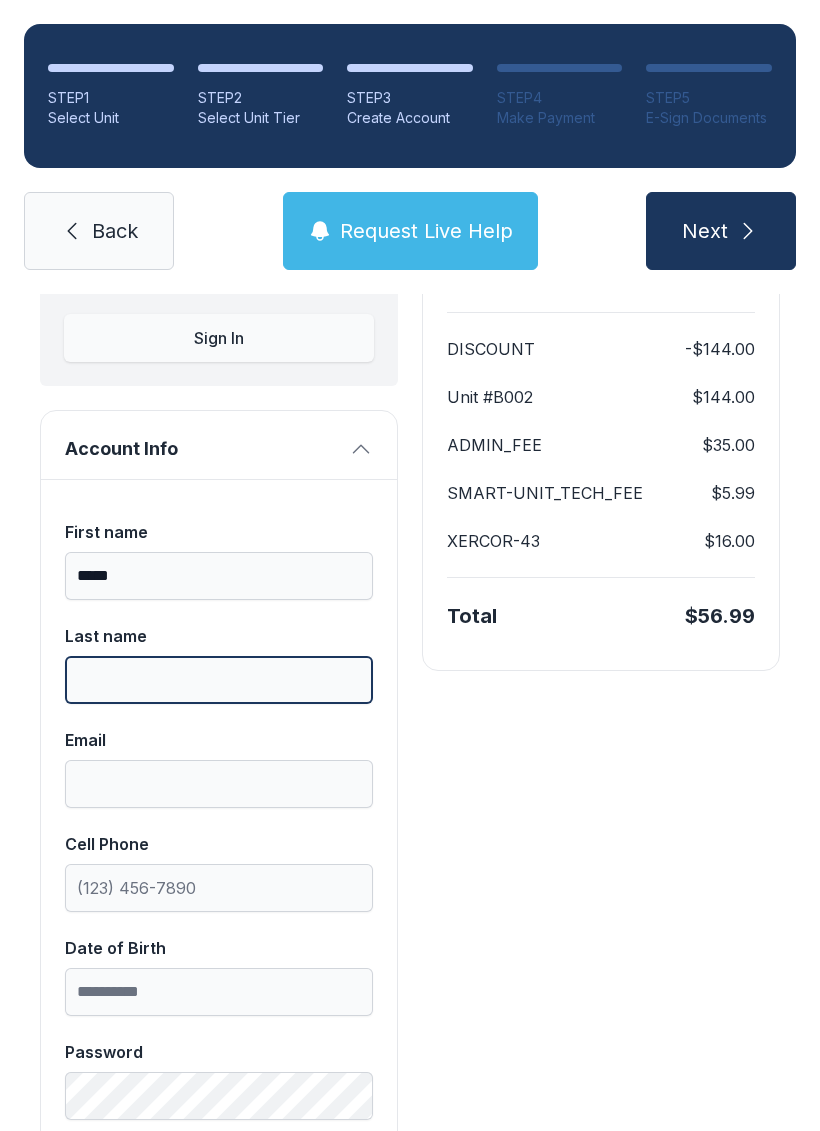 click on "Last name" at bounding box center (219, 680) 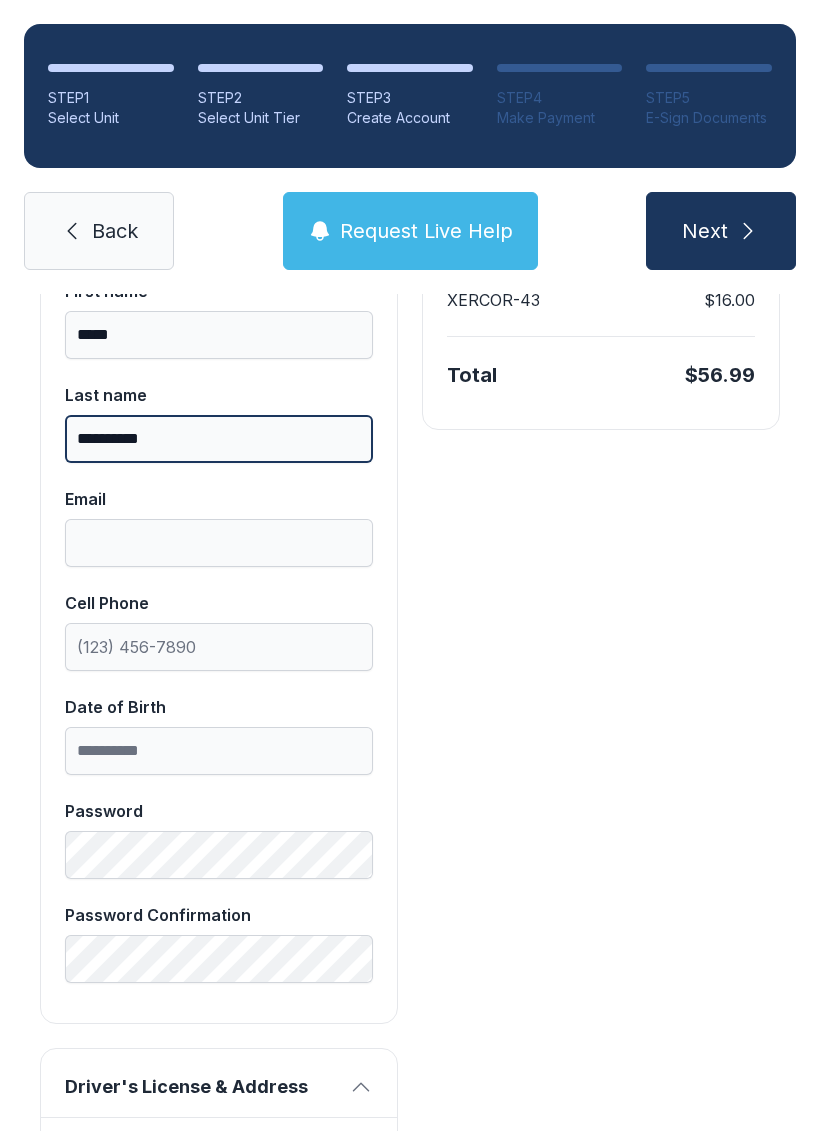 scroll, scrollTop: 474, scrollLeft: 0, axis: vertical 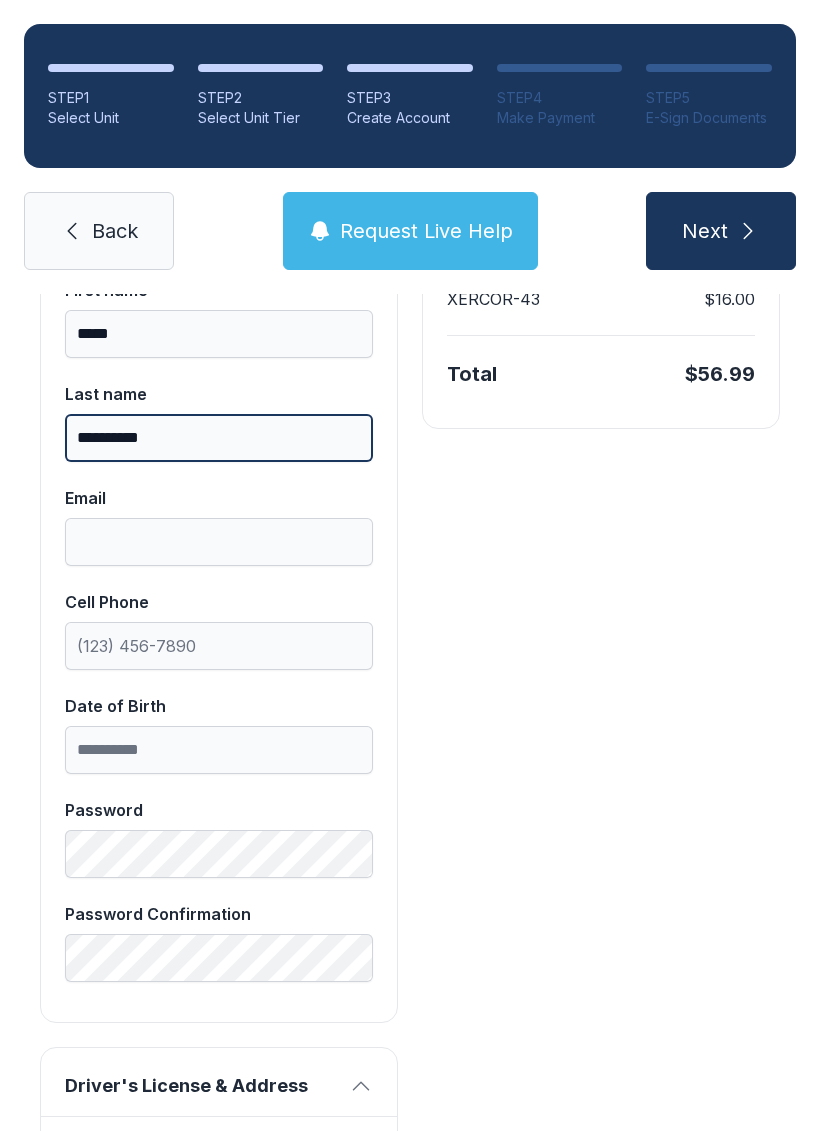 type on "**********" 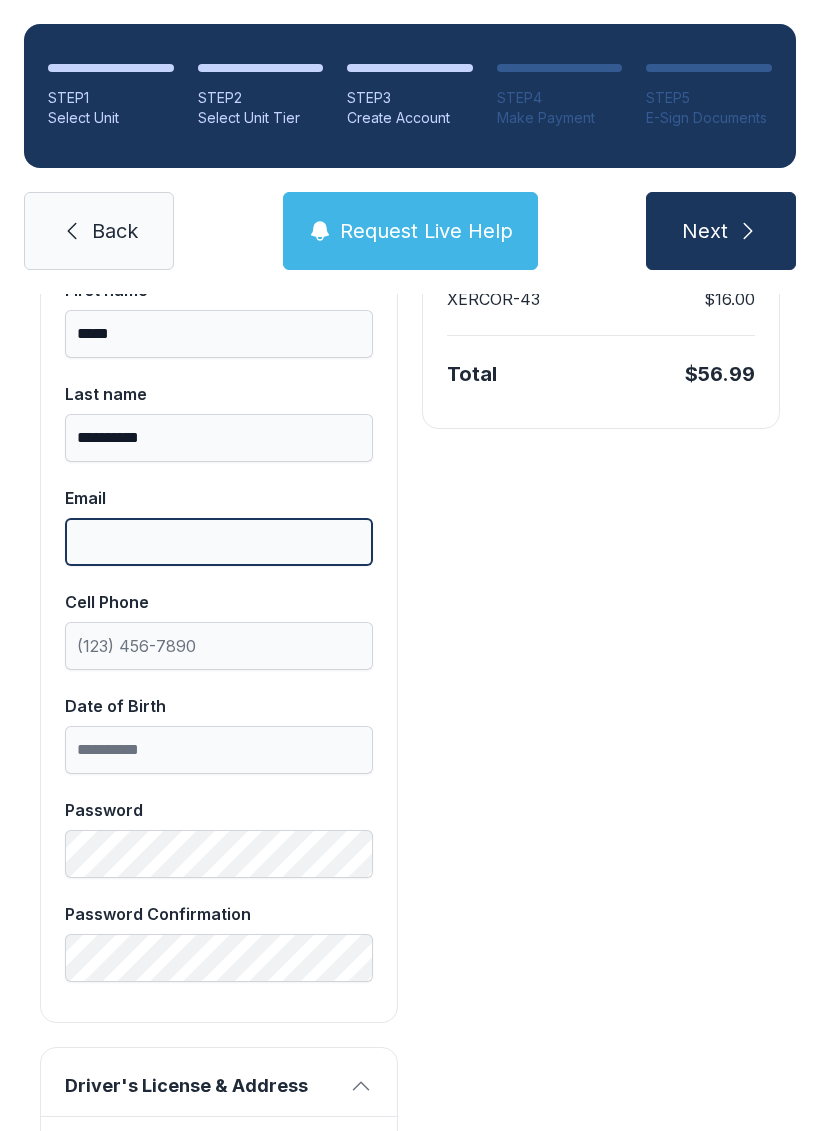 click on "Email" at bounding box center [219, 542] 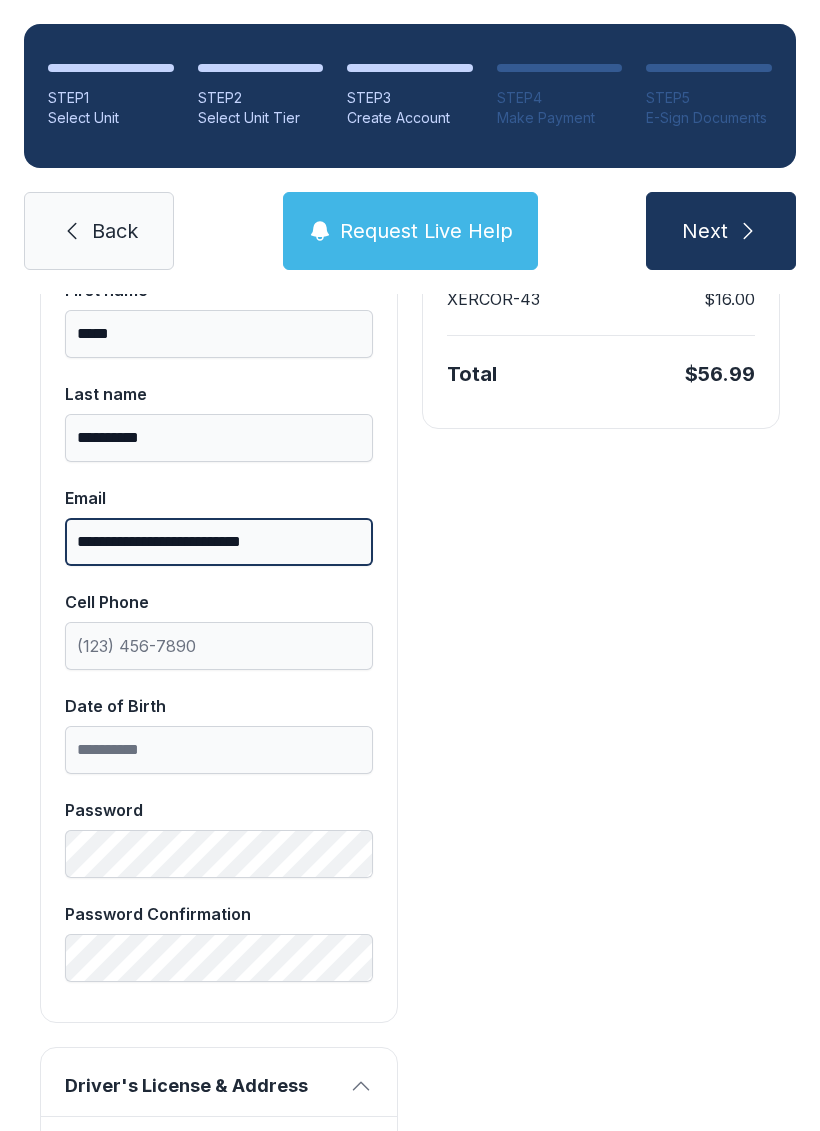type on "**********" 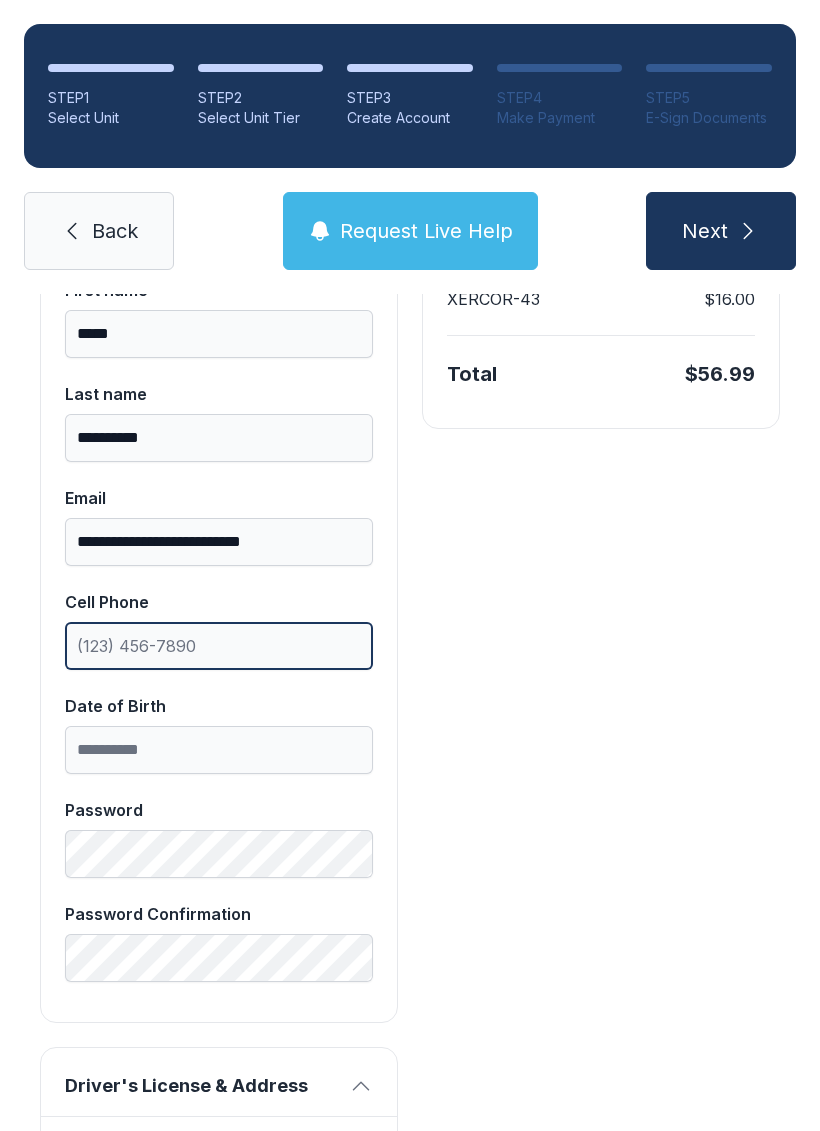 click on "Cell Phone" at bounding box center (219, 646) 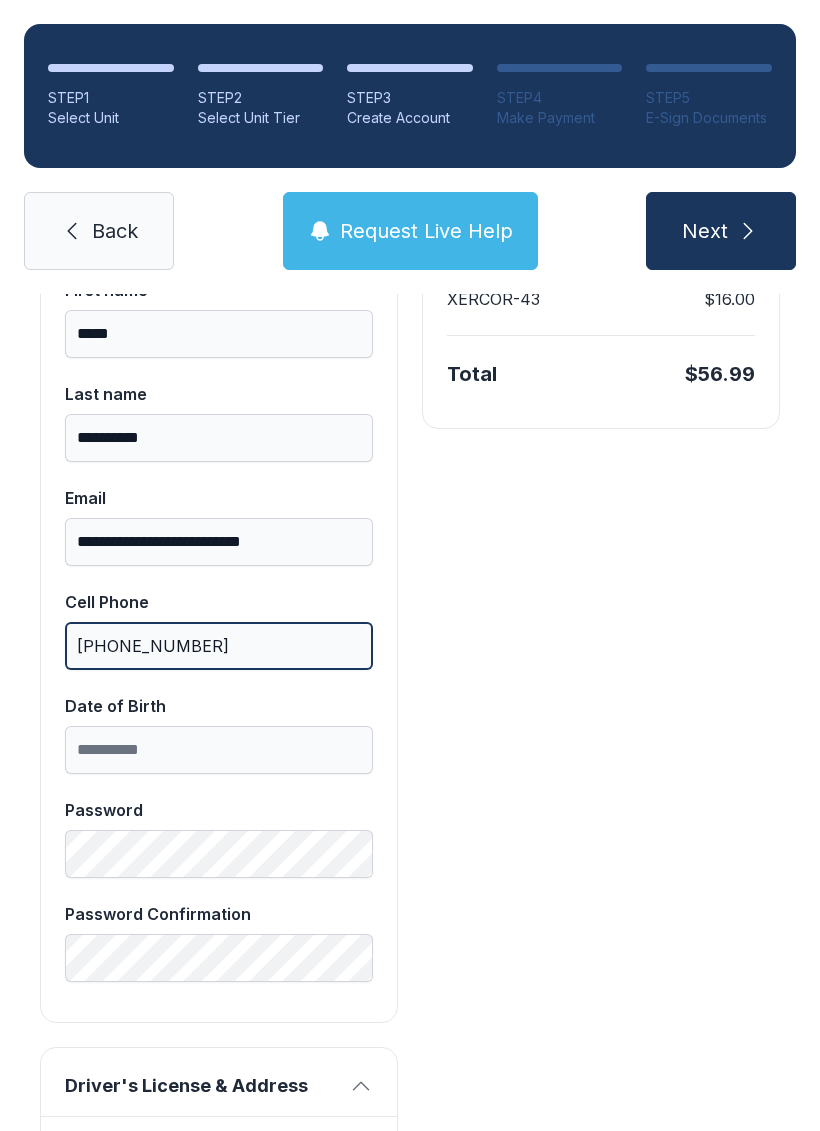 type on "[PHONE_NUMBER]" 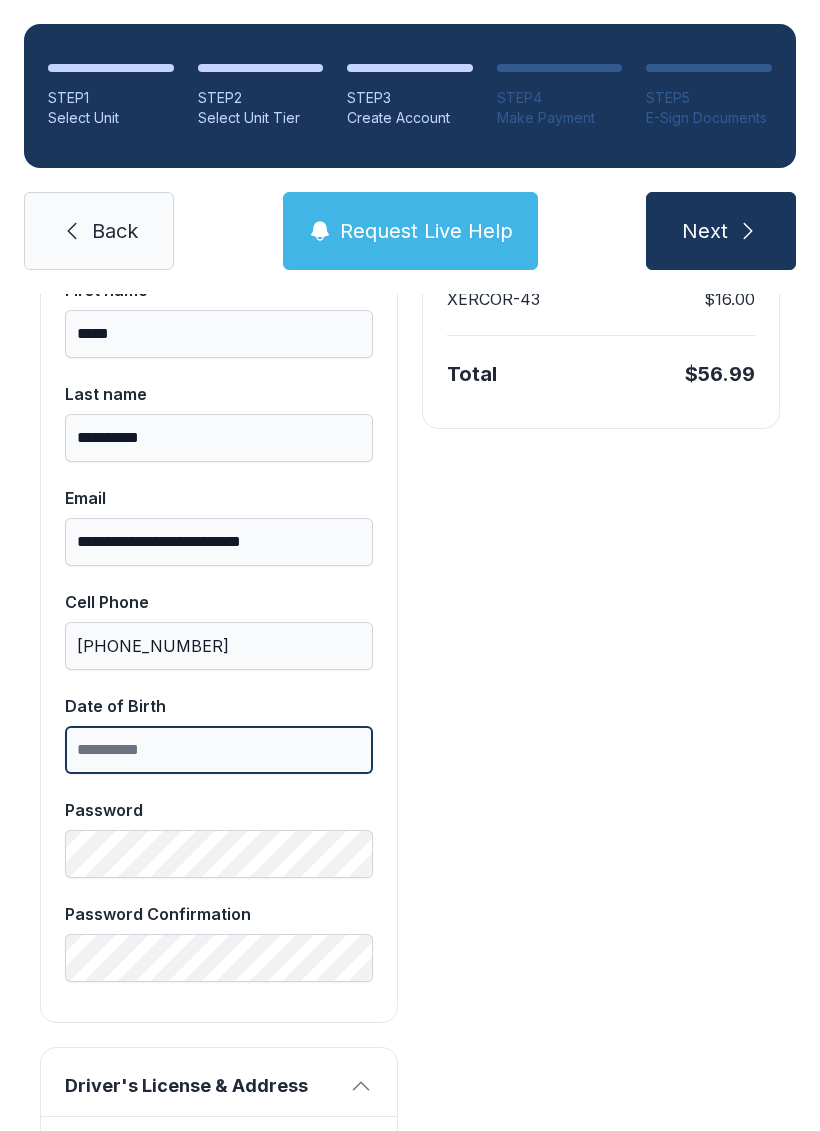 click on "Date of Birth" at bounding box center [219, 750] 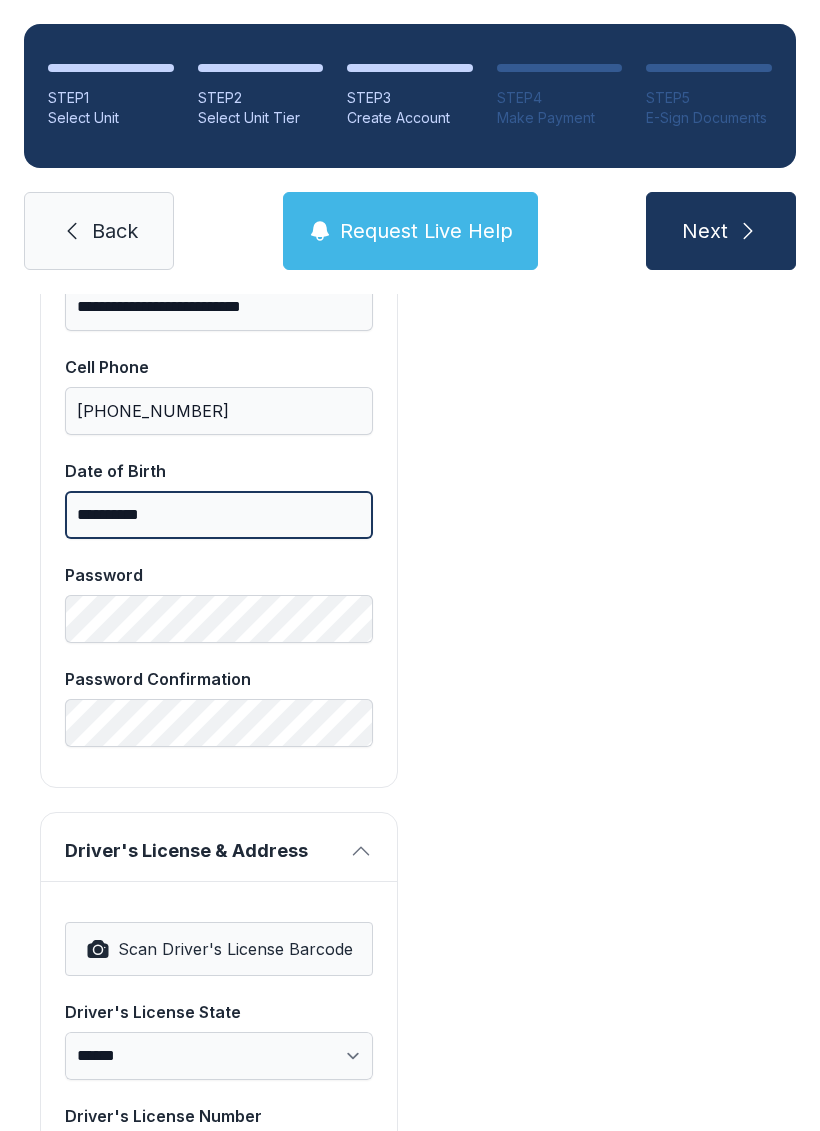 scroll, scrollTop: 729, scrollLeft: 0, axis: vertical 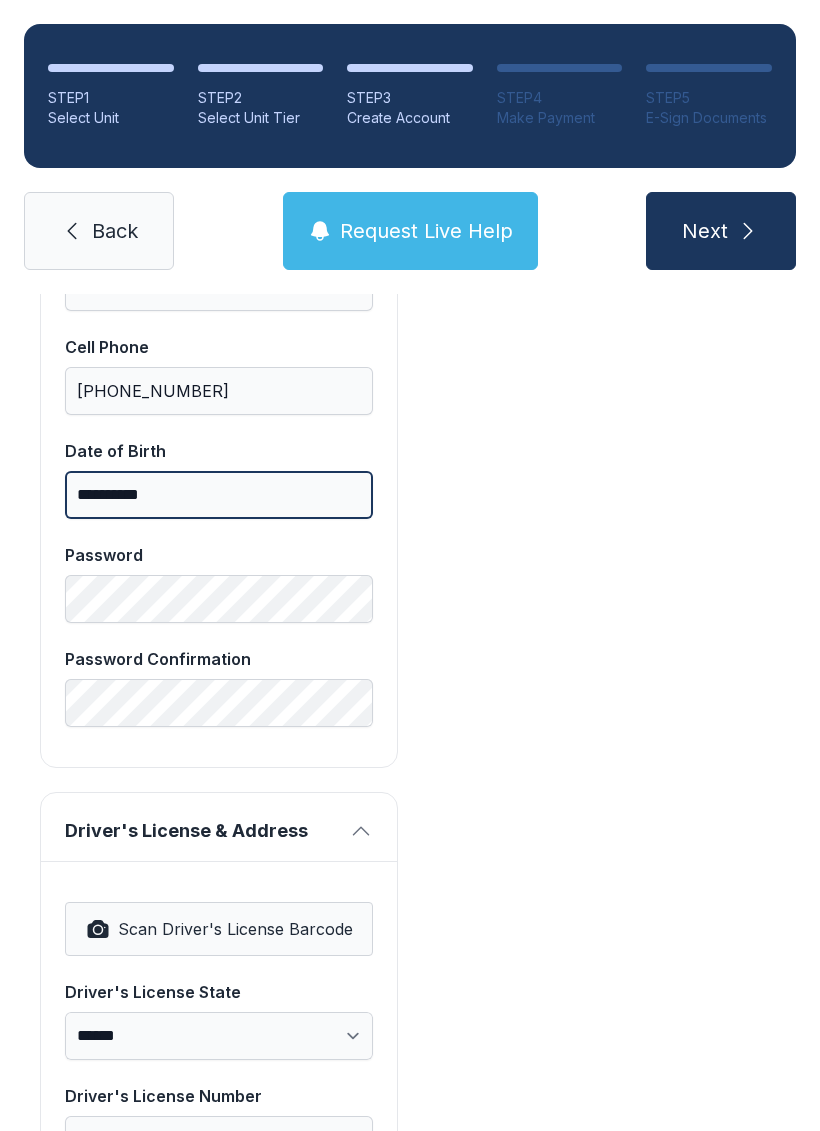 type on "**********" 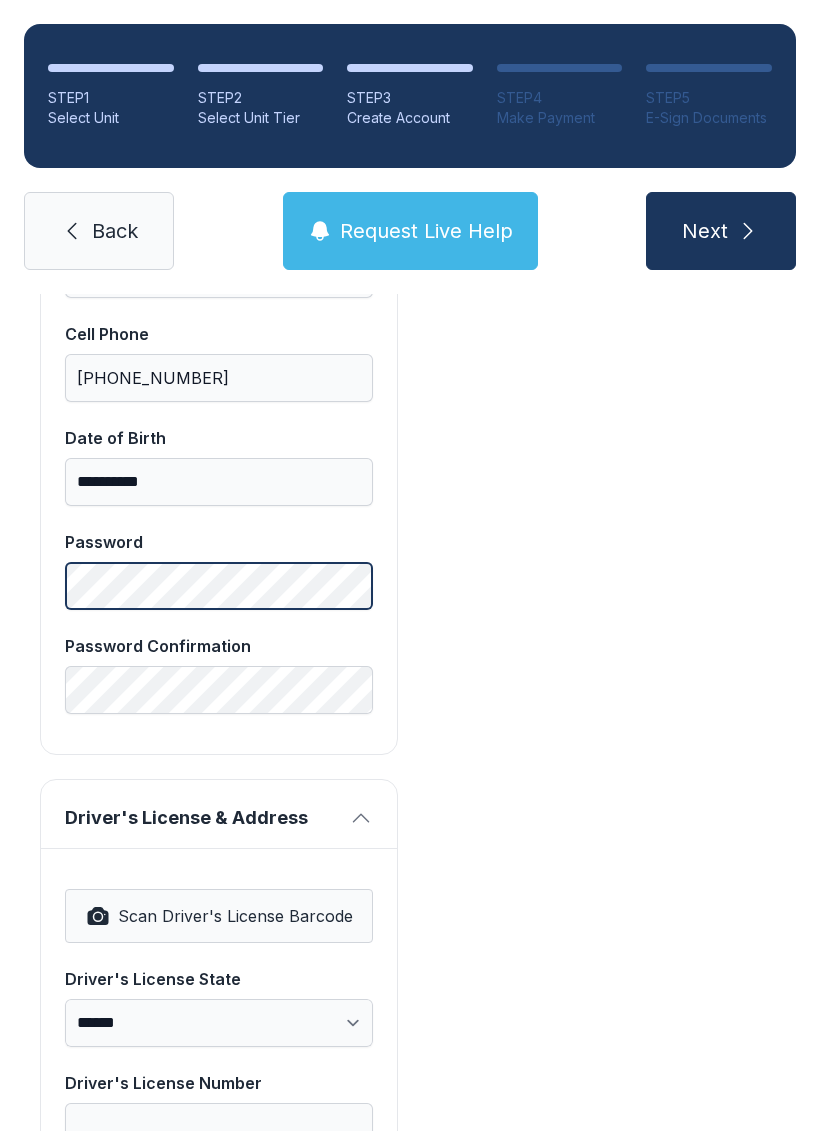 scroll, scrollTop: 792, scrollLeft: 0, axis: vertical 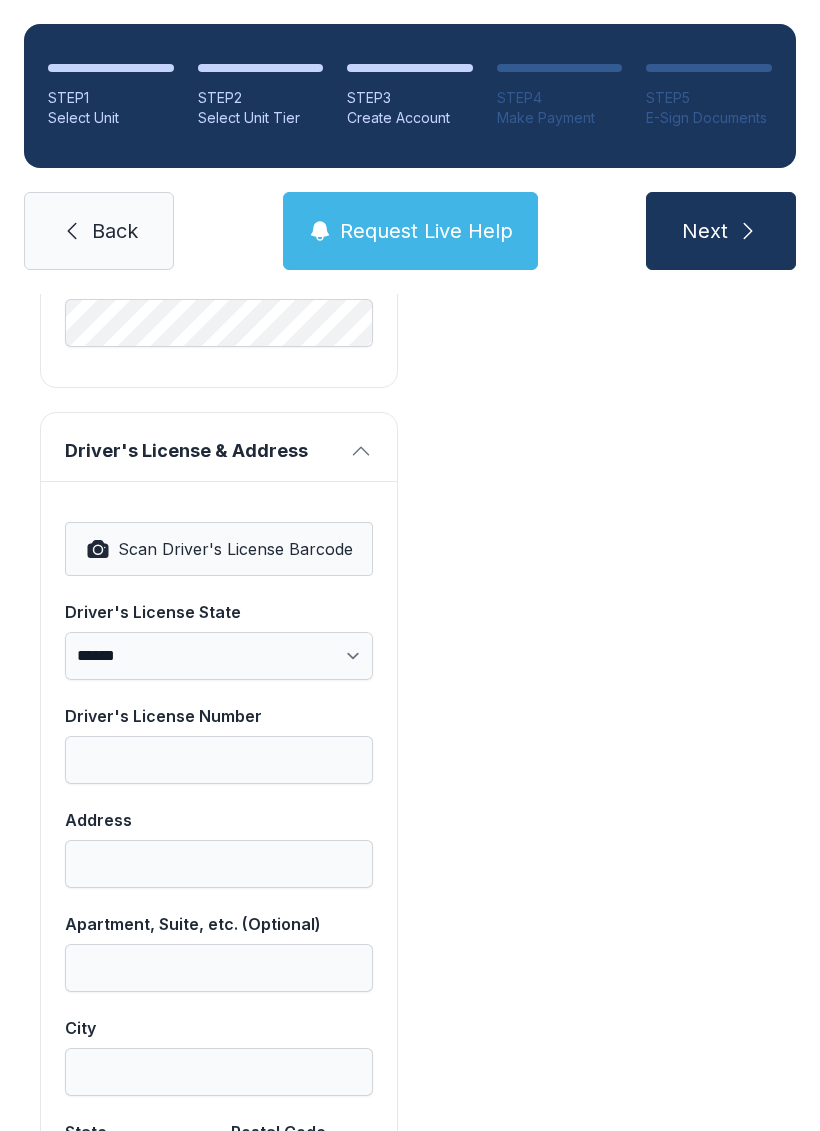 click on "**********" at bounding box center (219, 860) 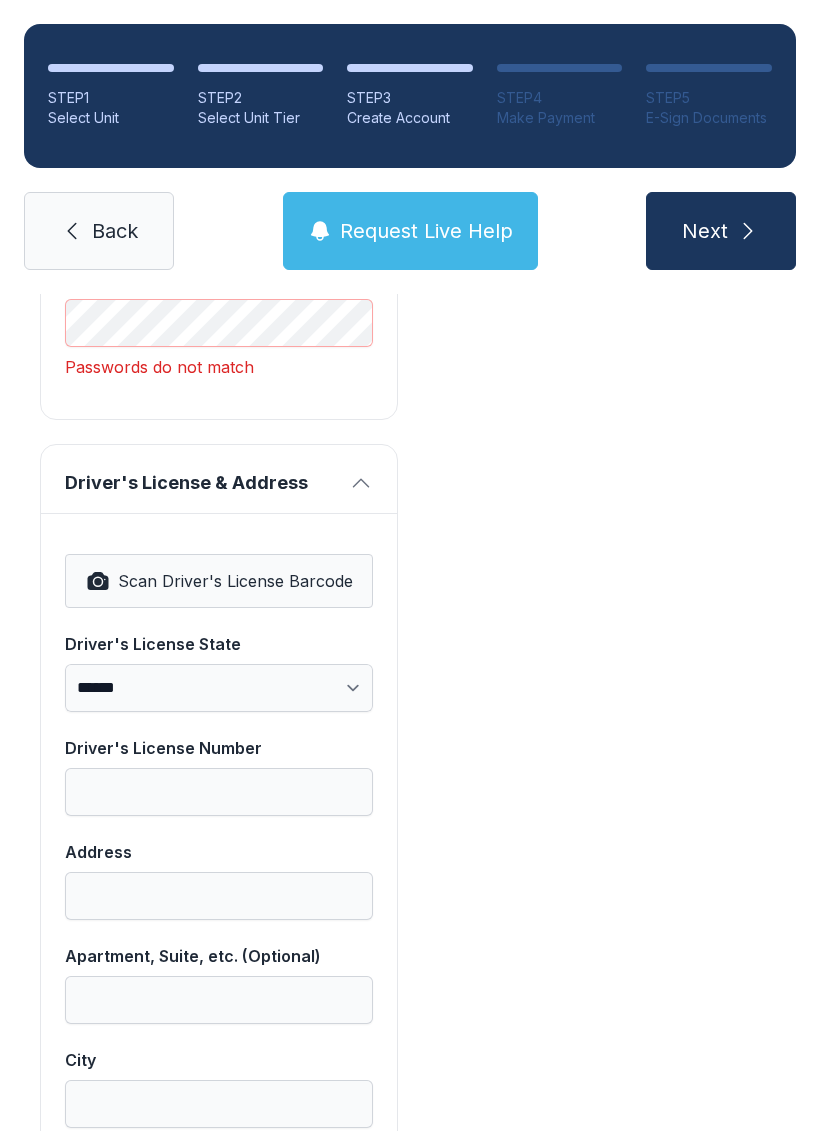 click on "Scan Driver's License Barcode" at bounding box center (219, 581) 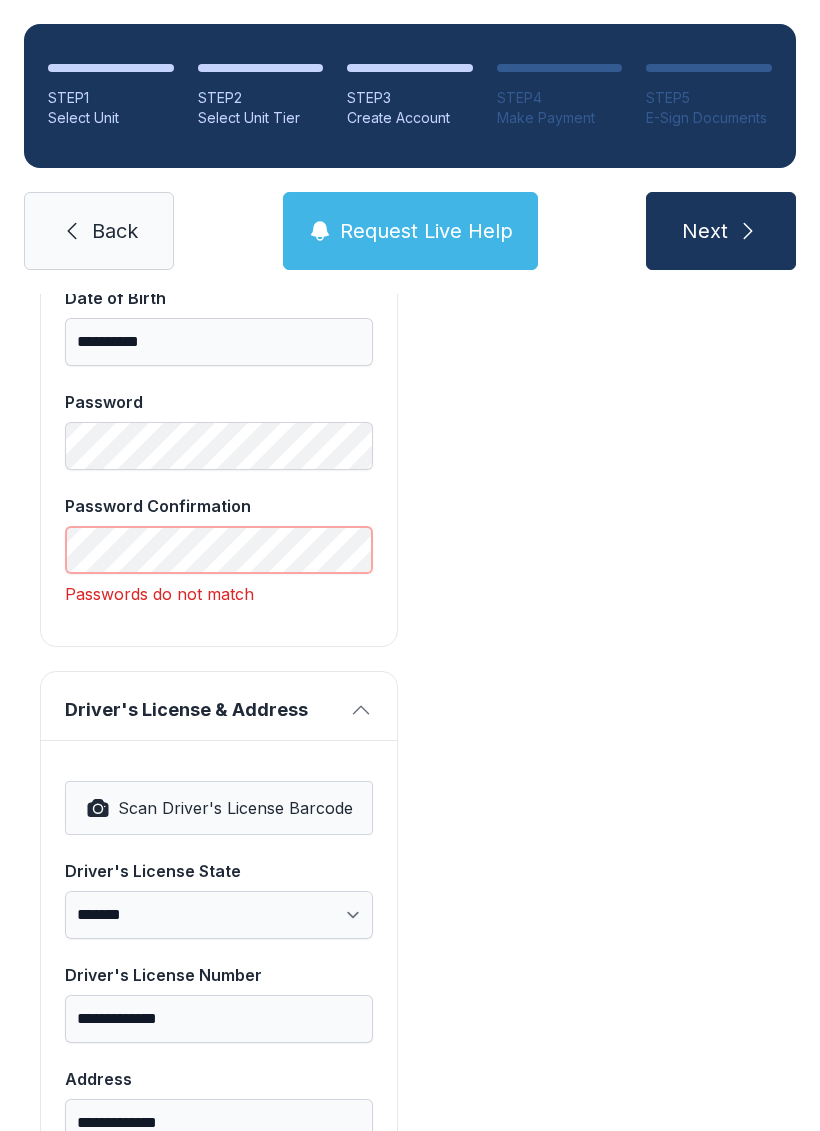 scroll, scrollTop: 871, scrollLeft: 0, axis: vertical 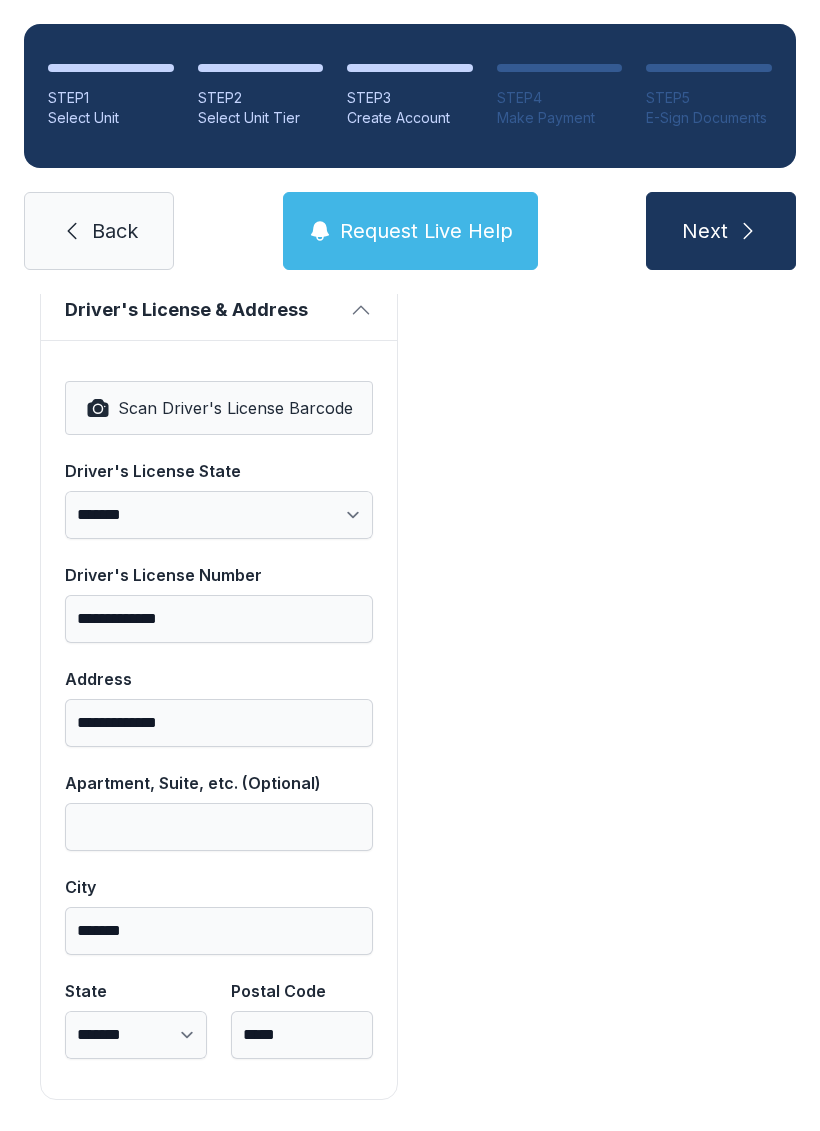 click on "Payment DISCOUNT -$144.00 Unit #B002 $144.00 ADMIN_FEE $35.00 SMART-UNIT_TECH_FEE $5.99 XERCOR-43 $16.00 Total $56.99" at bounding box center (601, 128) 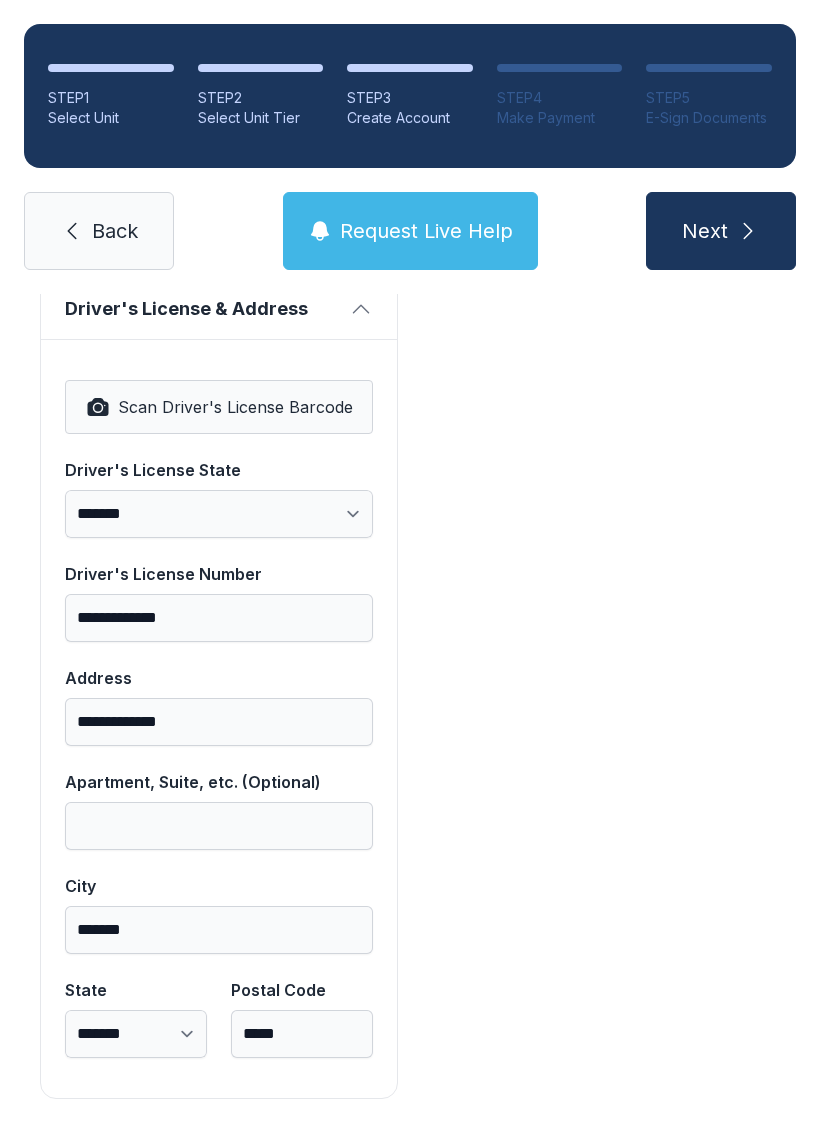scroll, scrollTop: 1250, scrollLeft: 0, axis: vertical 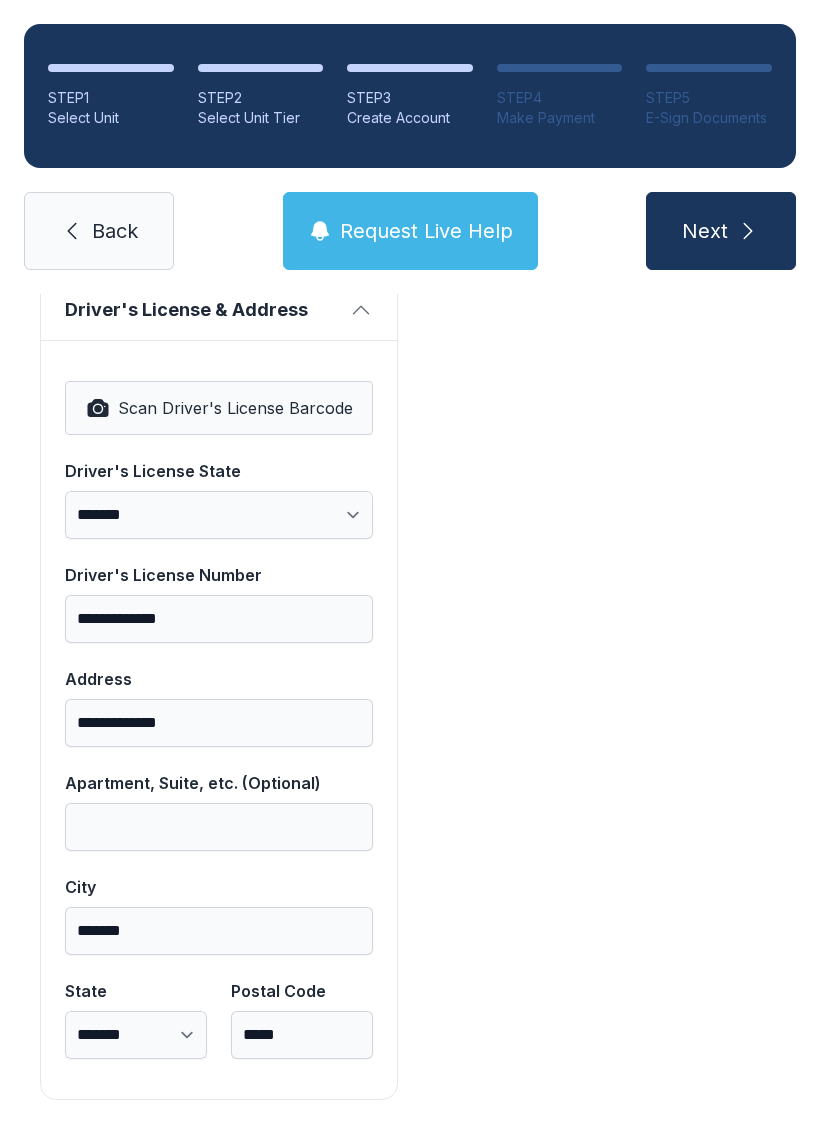 click on "Next" at bounding box center [721, 231] 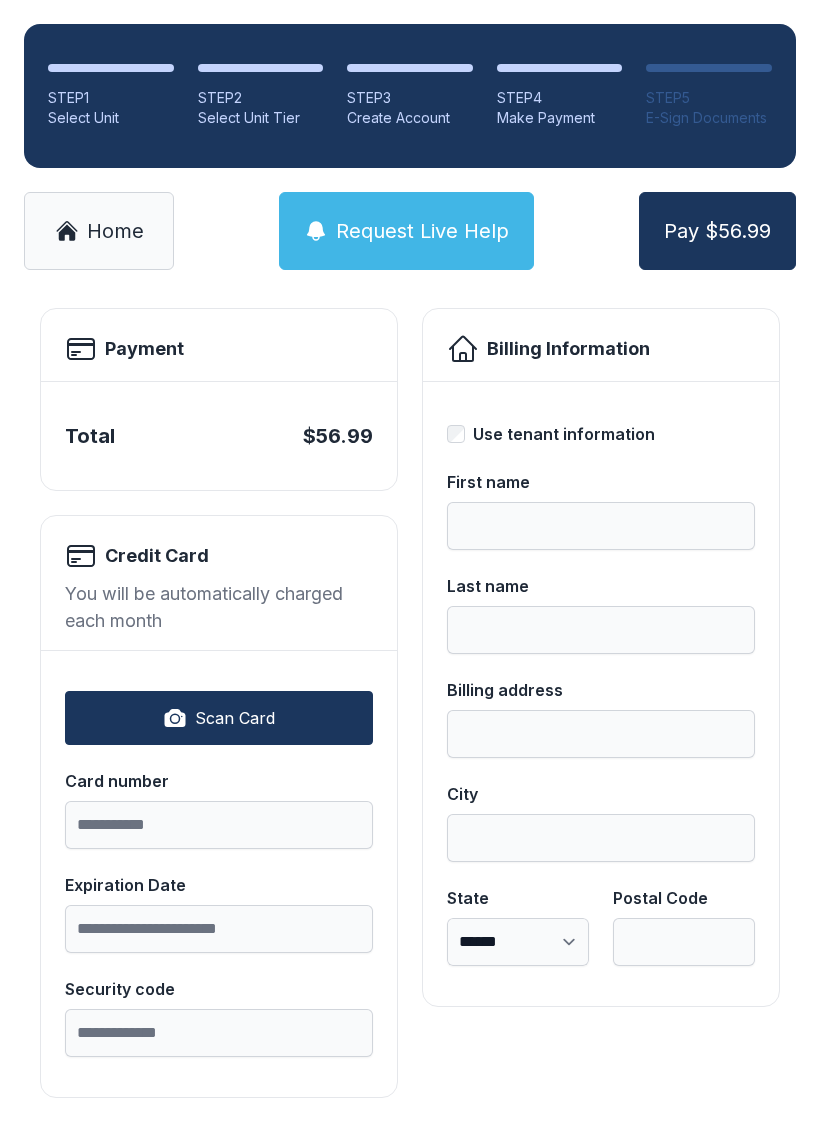 scroll, scrollTop: 96, scrollLeft: 0, axis: vertical 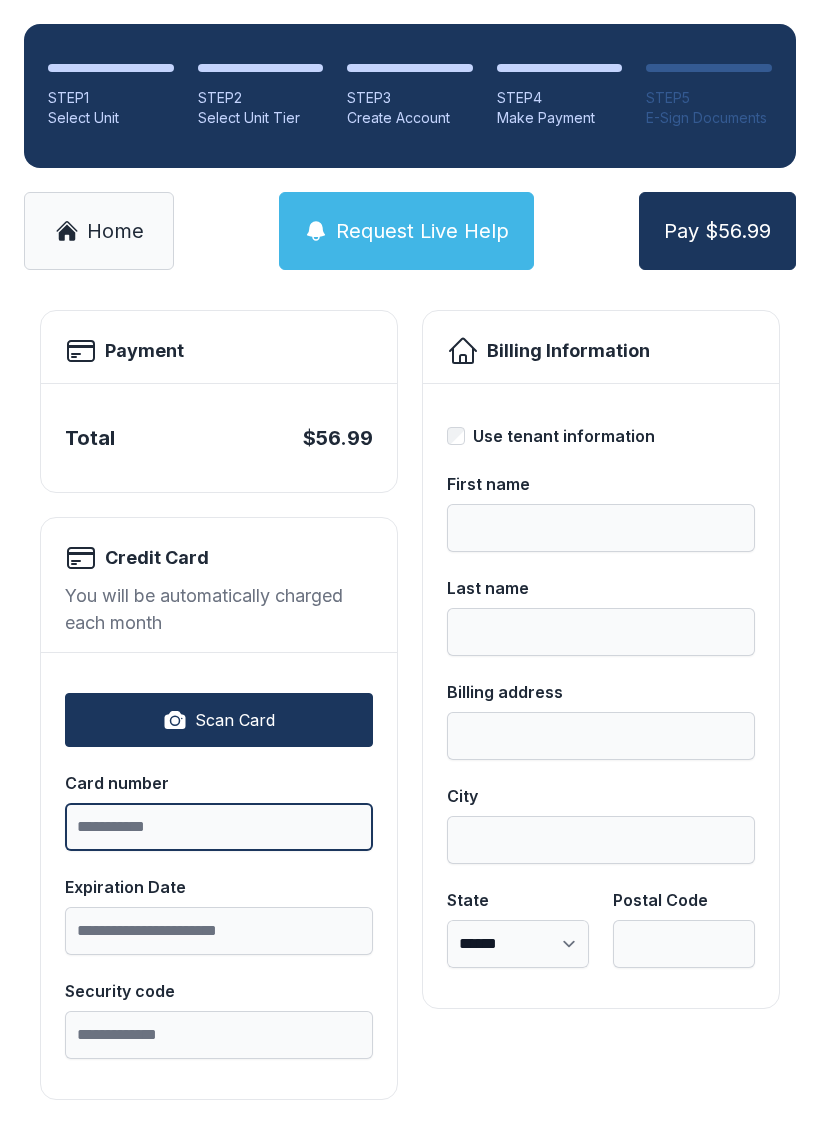 click on "Card number" at bounding box center (219, 827) 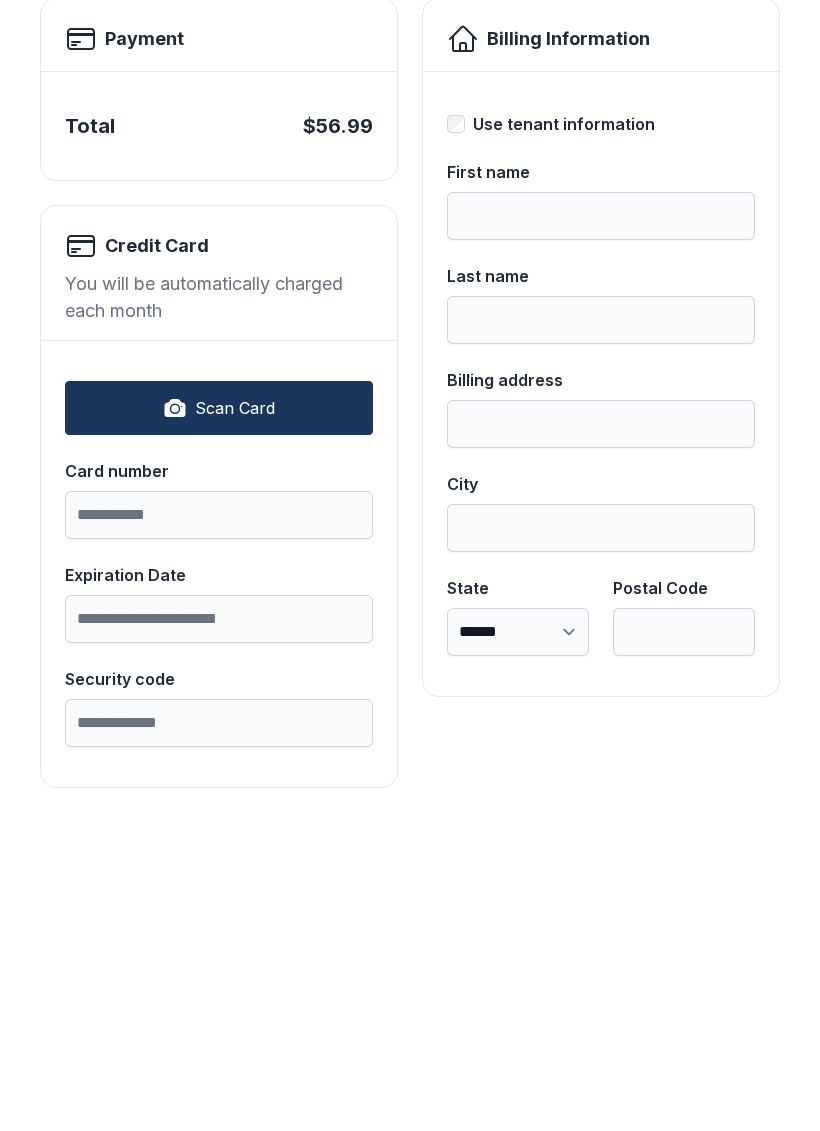 click on "Scan Card" at bounding box center (219, 720) 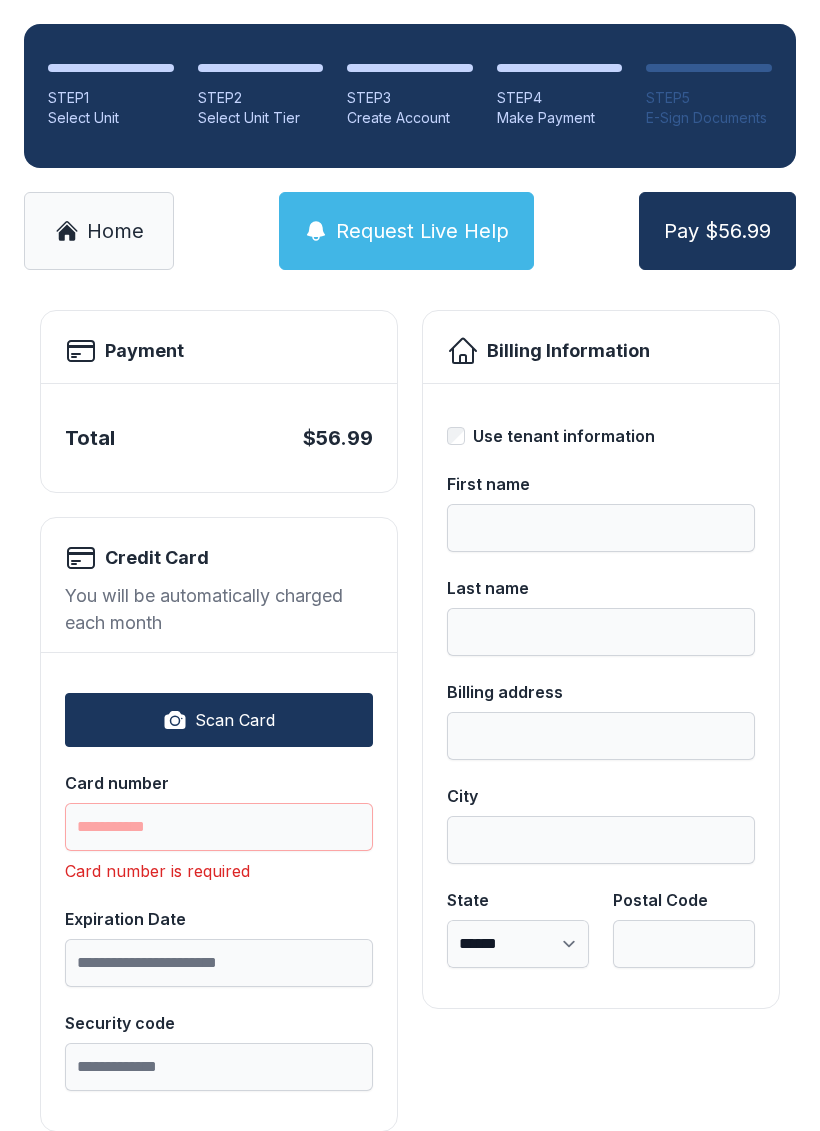 click on "Card number is required" at bounding box center [219, 871] 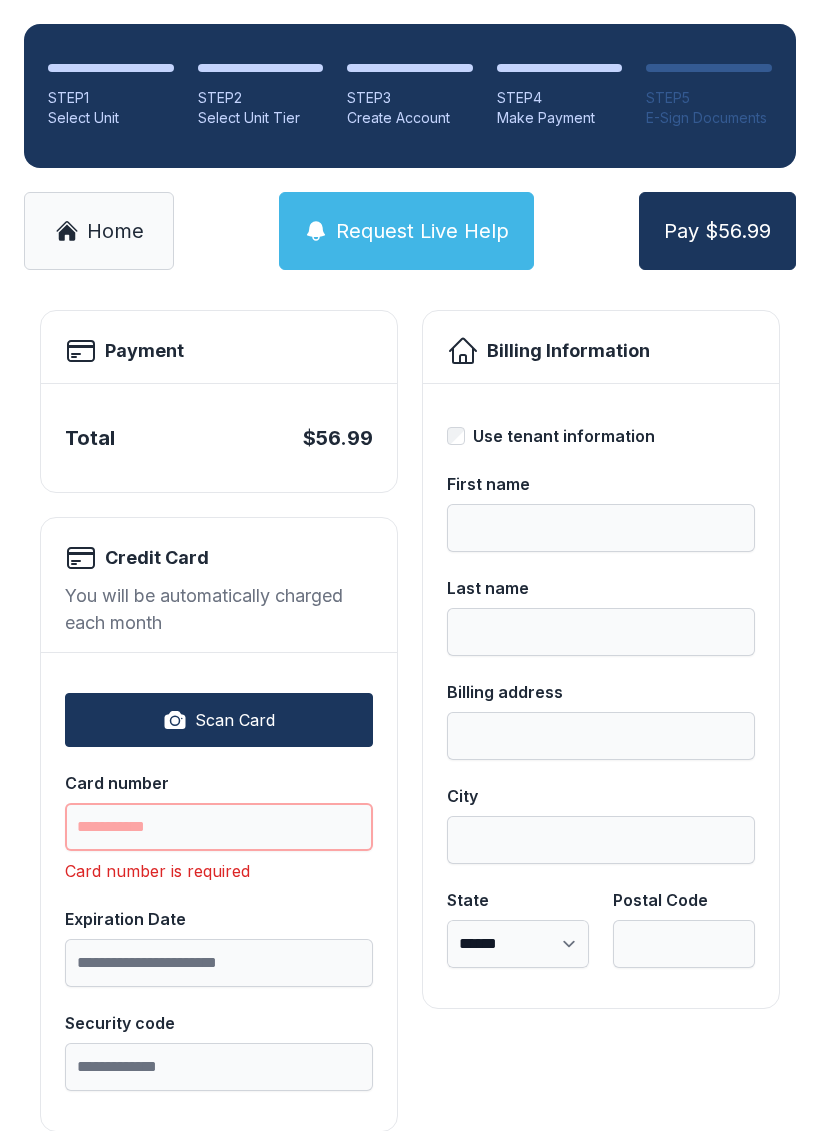 click on "Card number" at bounding box center (219, 827) 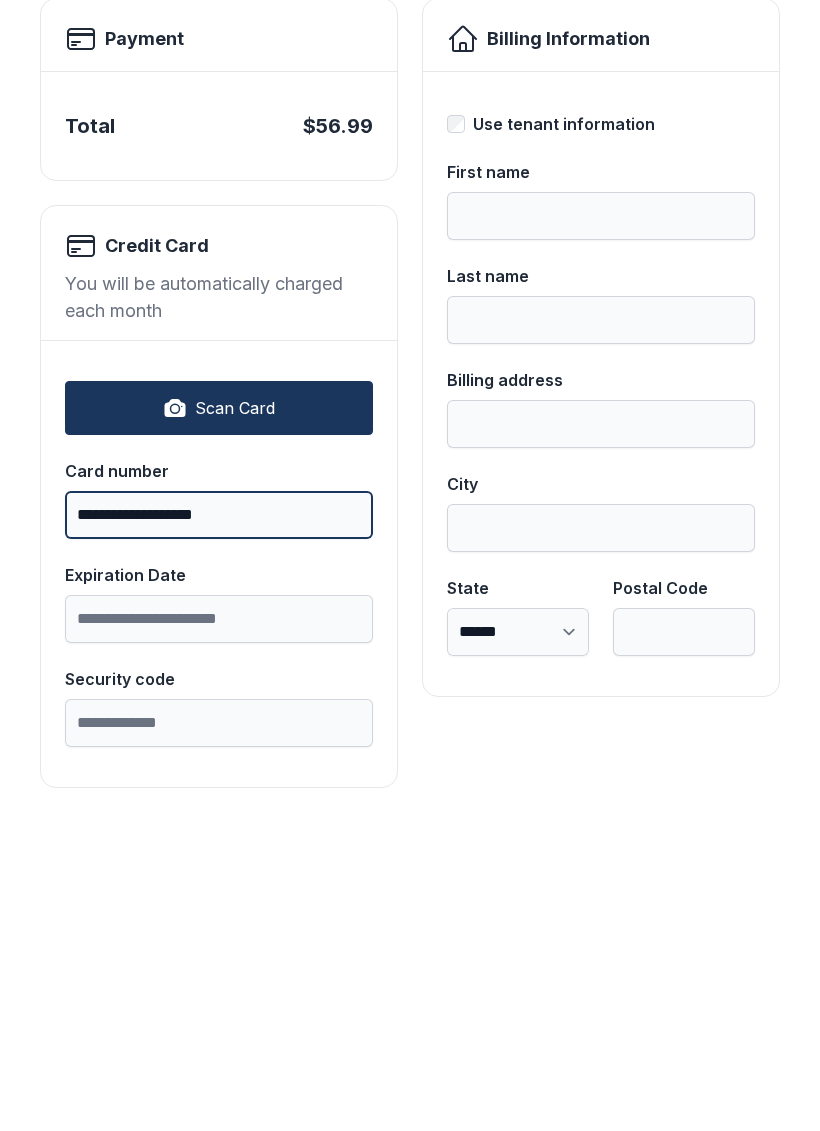 type on "**********" 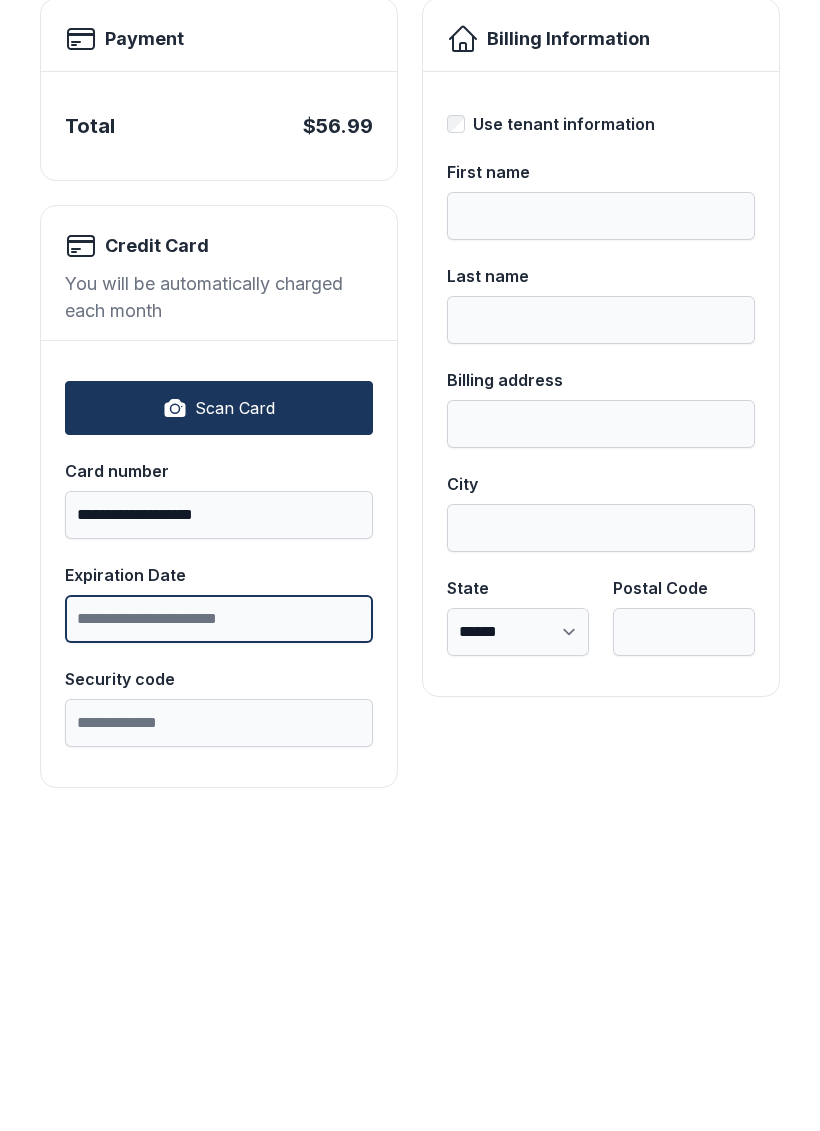click on "Expiration Date" at bounding box center (219, 931) 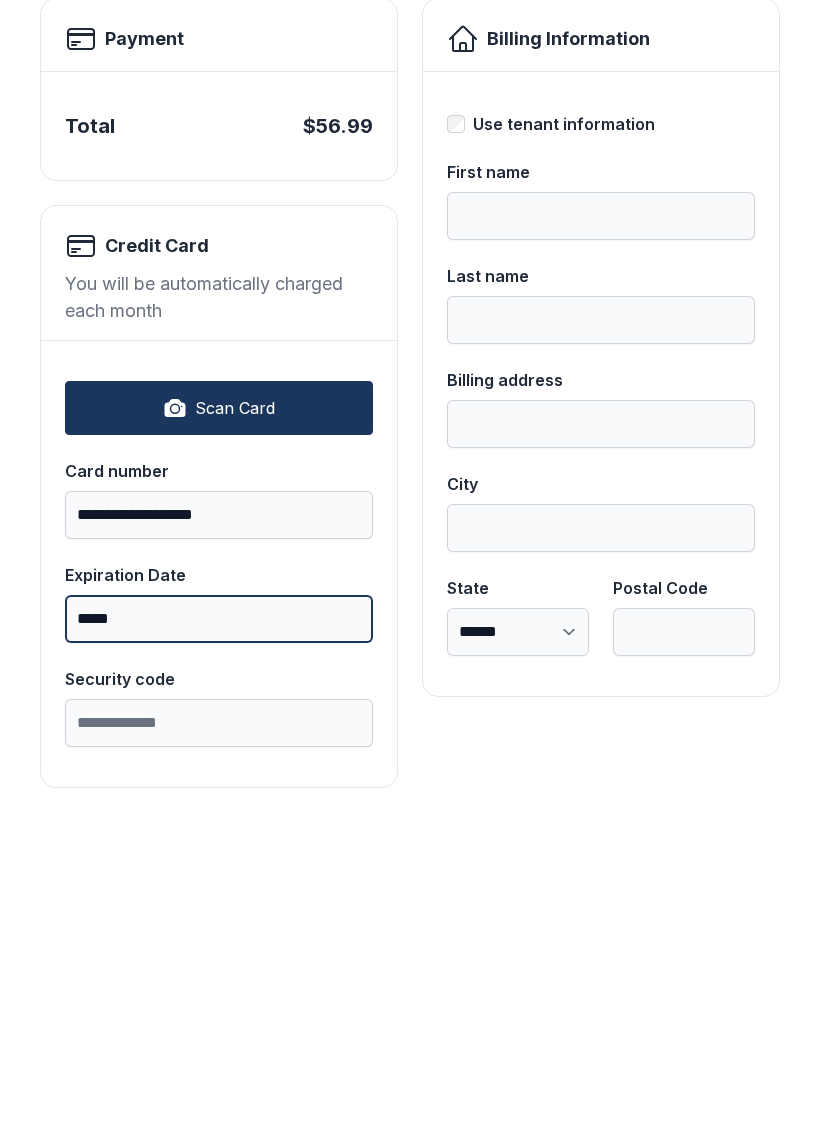 type on "*****" 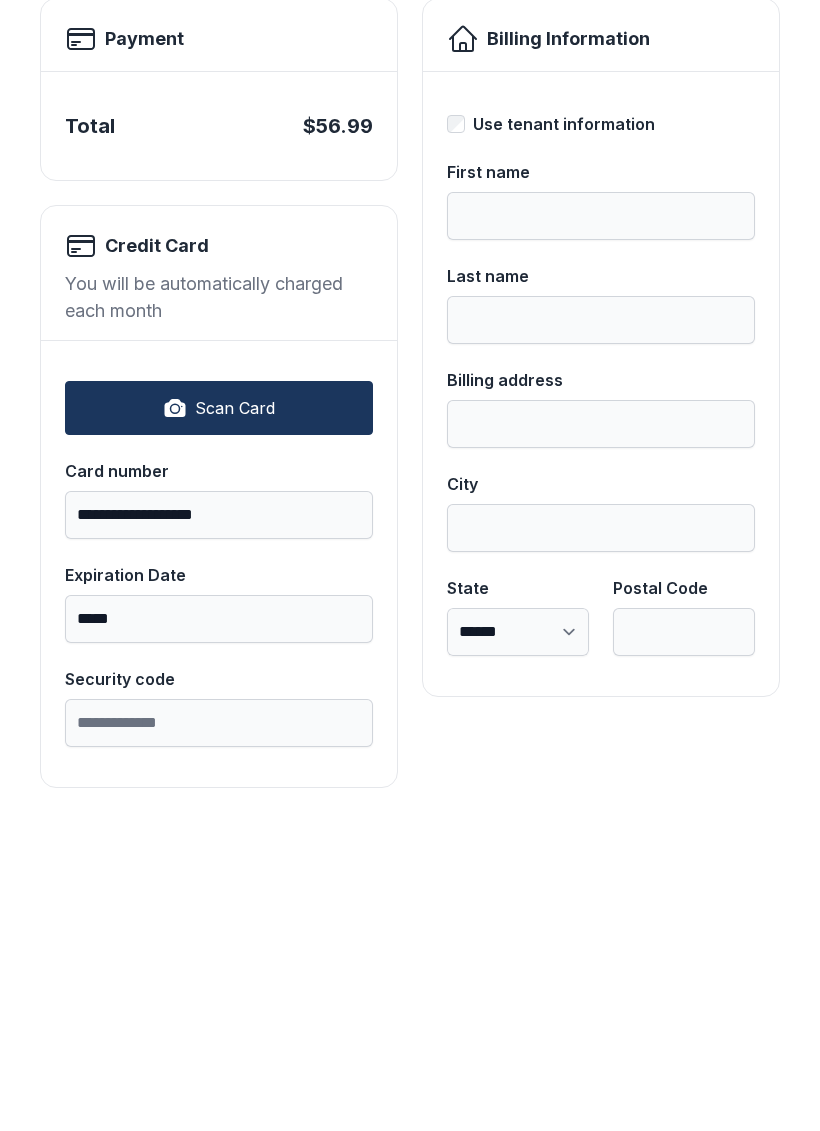 click on "Security code" at bounding box center [219, 991] 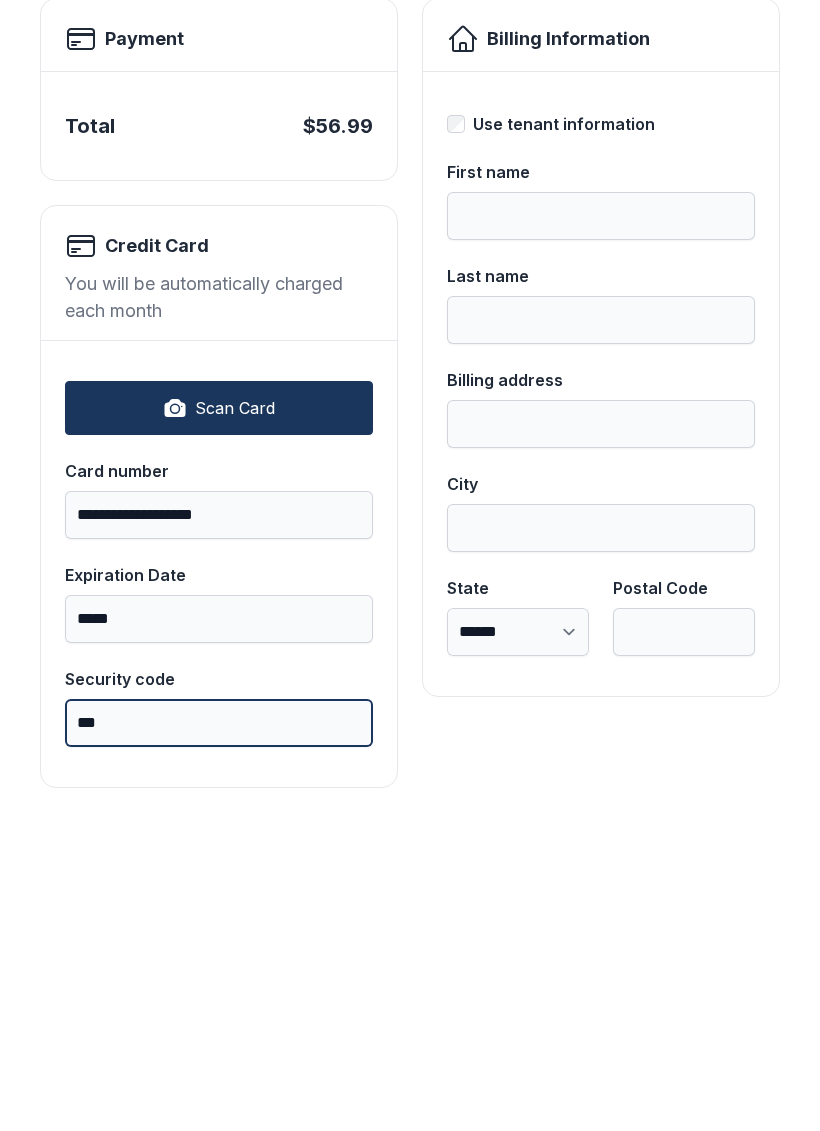 type on "***" 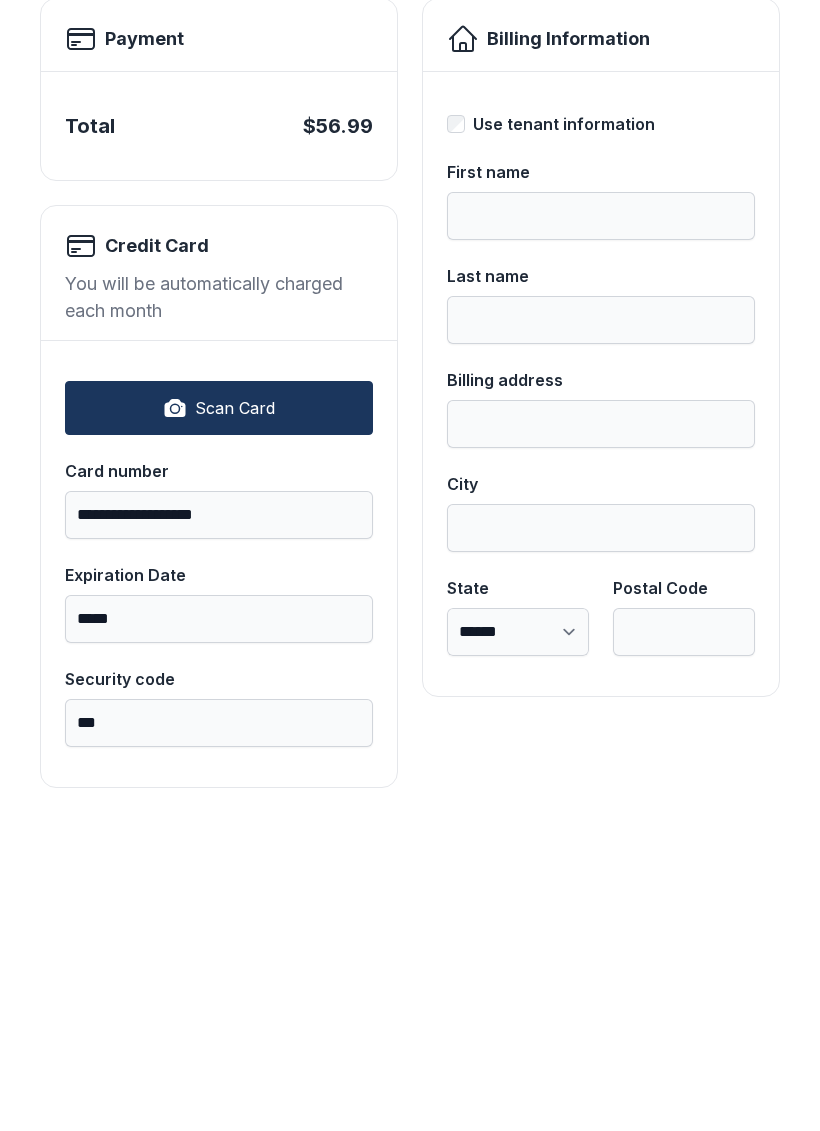 click on "**********" at bounding box center (410, 689) 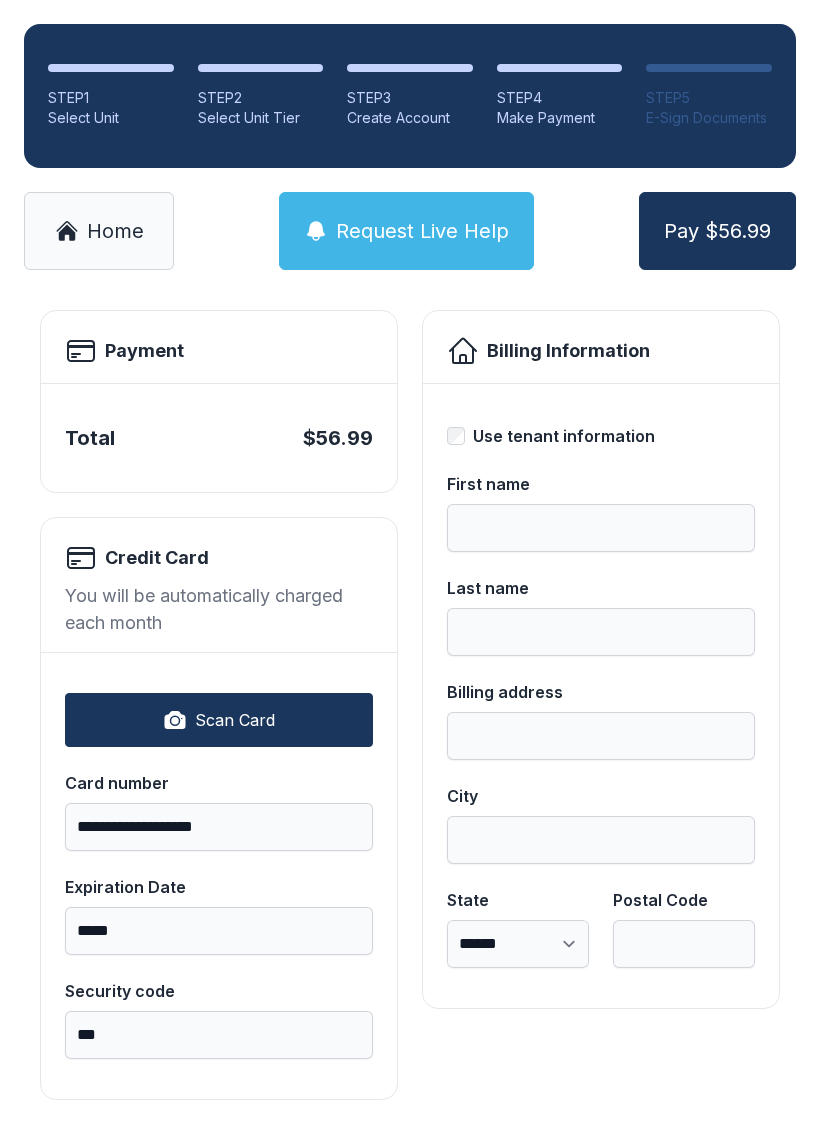 click on "Pay $56.99" at bounding box center (717, 231) 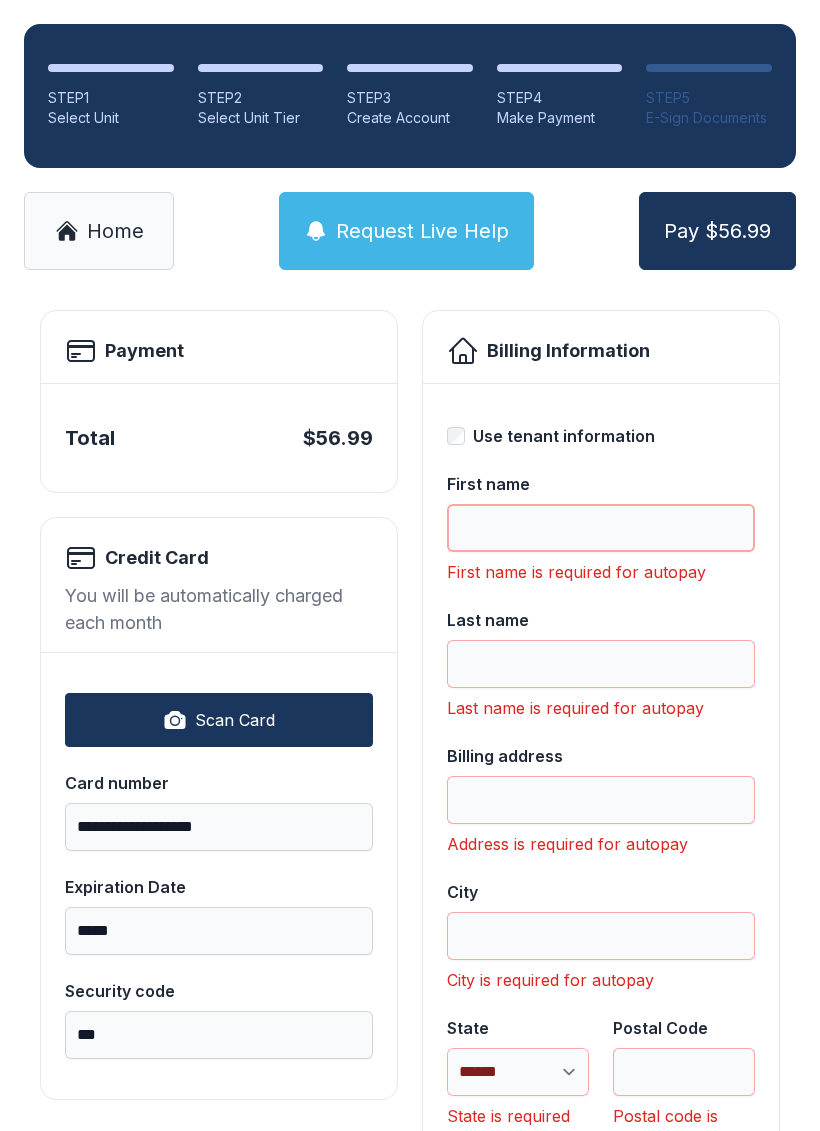 click on "First name" at bounding box center [601, 528] 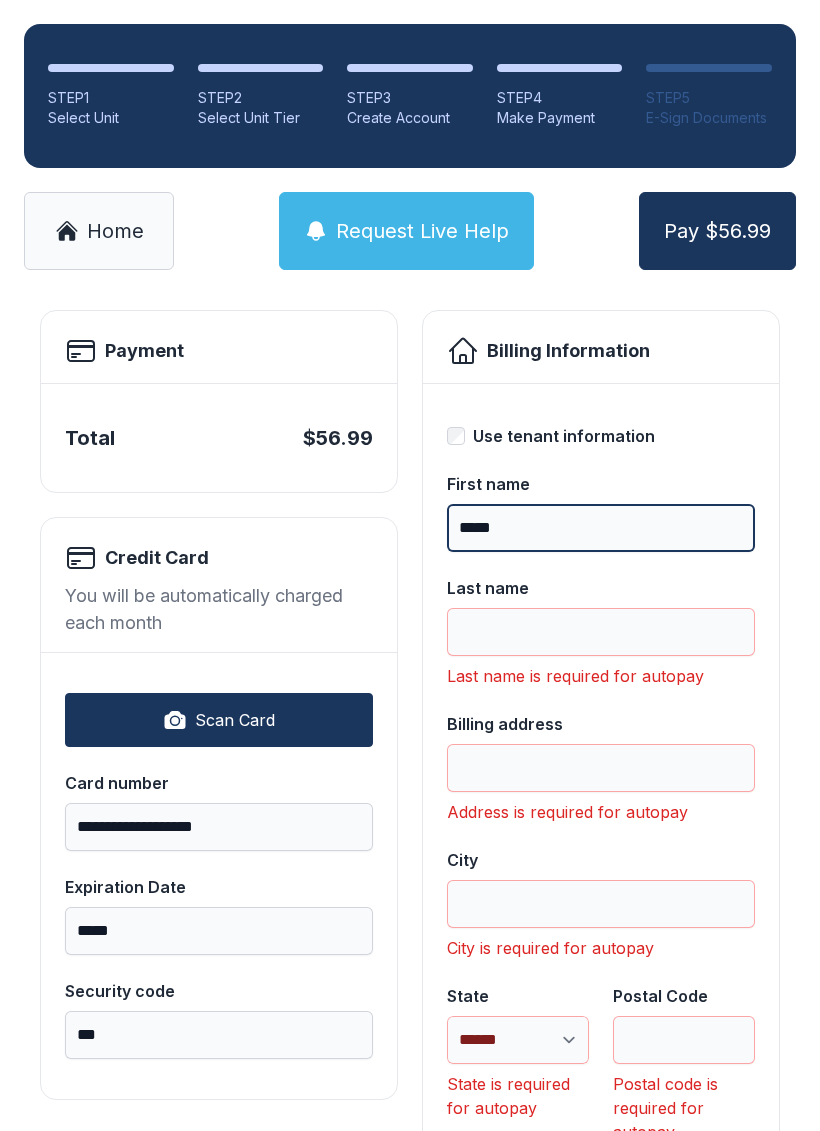type on "*****" 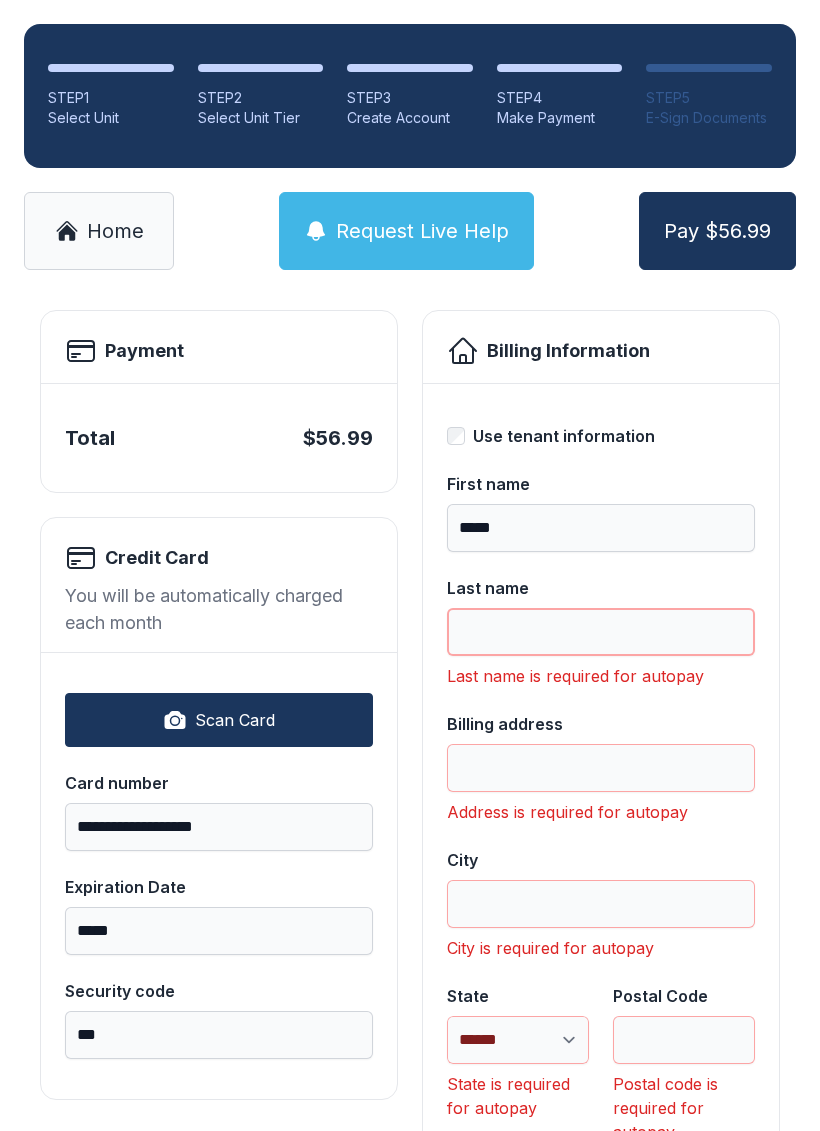 click on "Last name" at bounding box center [601, 632] 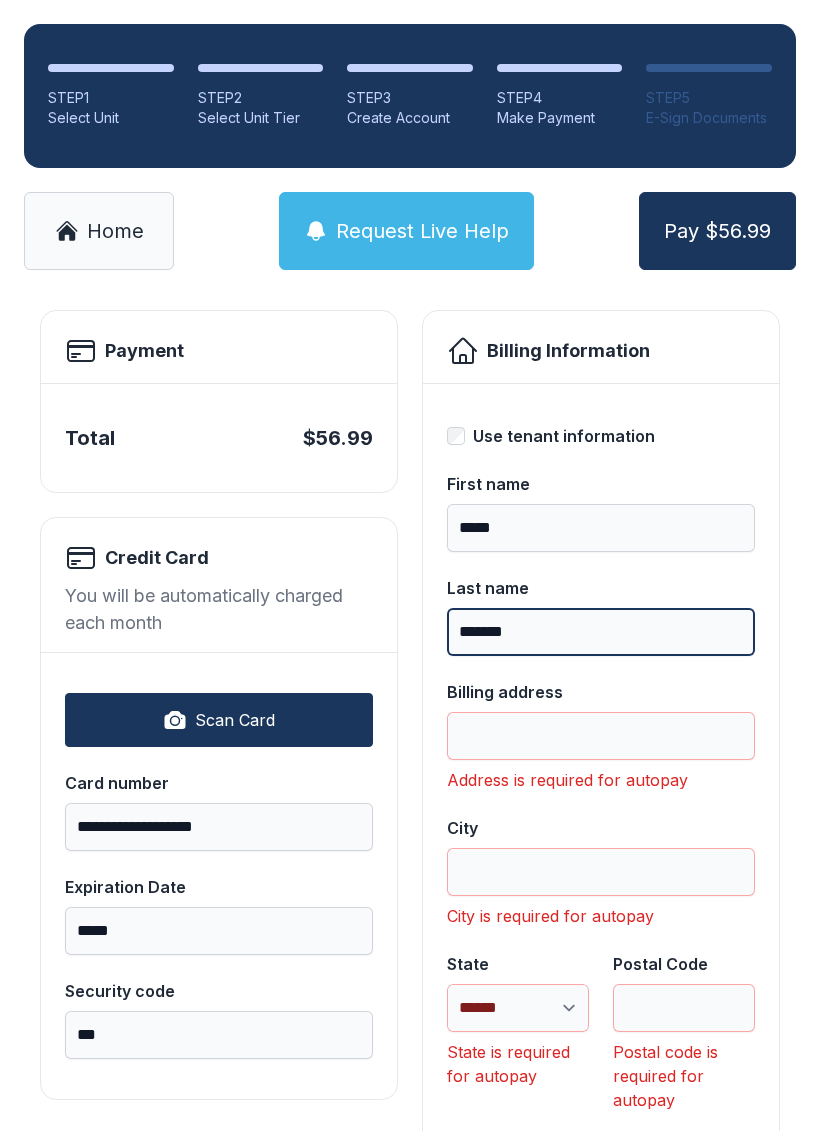 type on "*******" 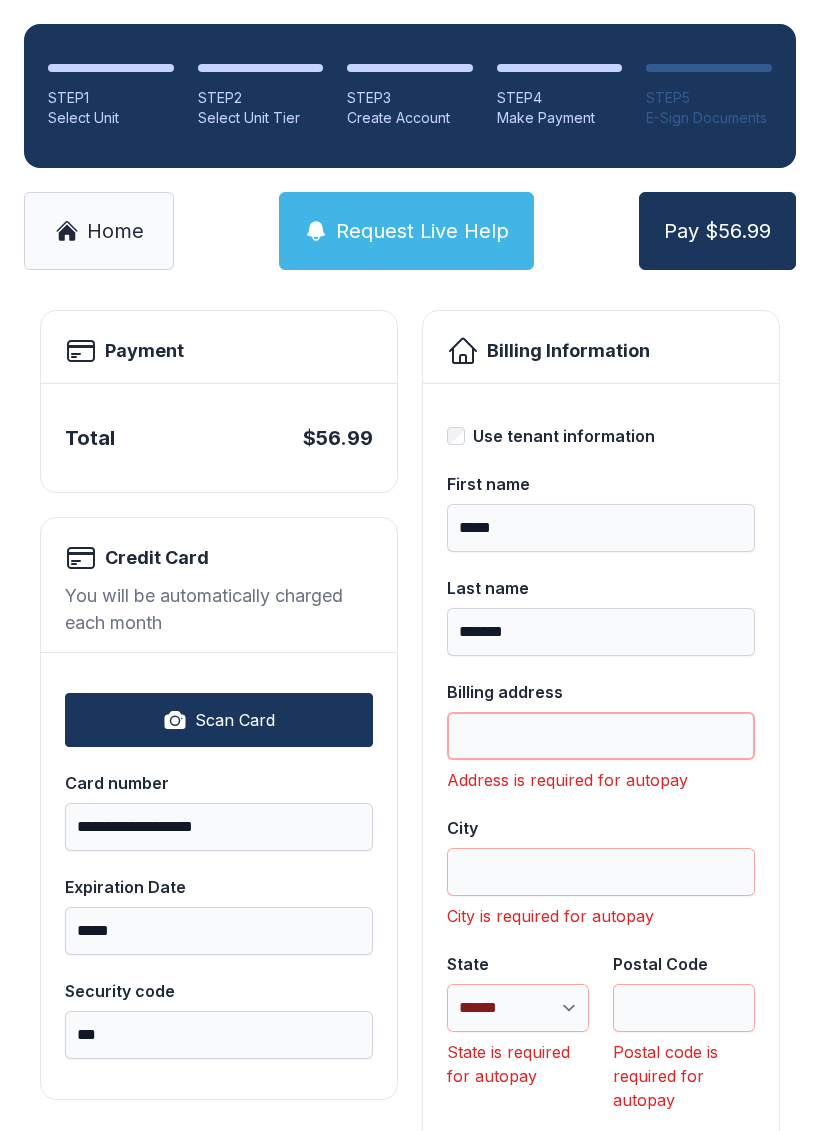 click on "Billing address" at bounding box center [601, 736] 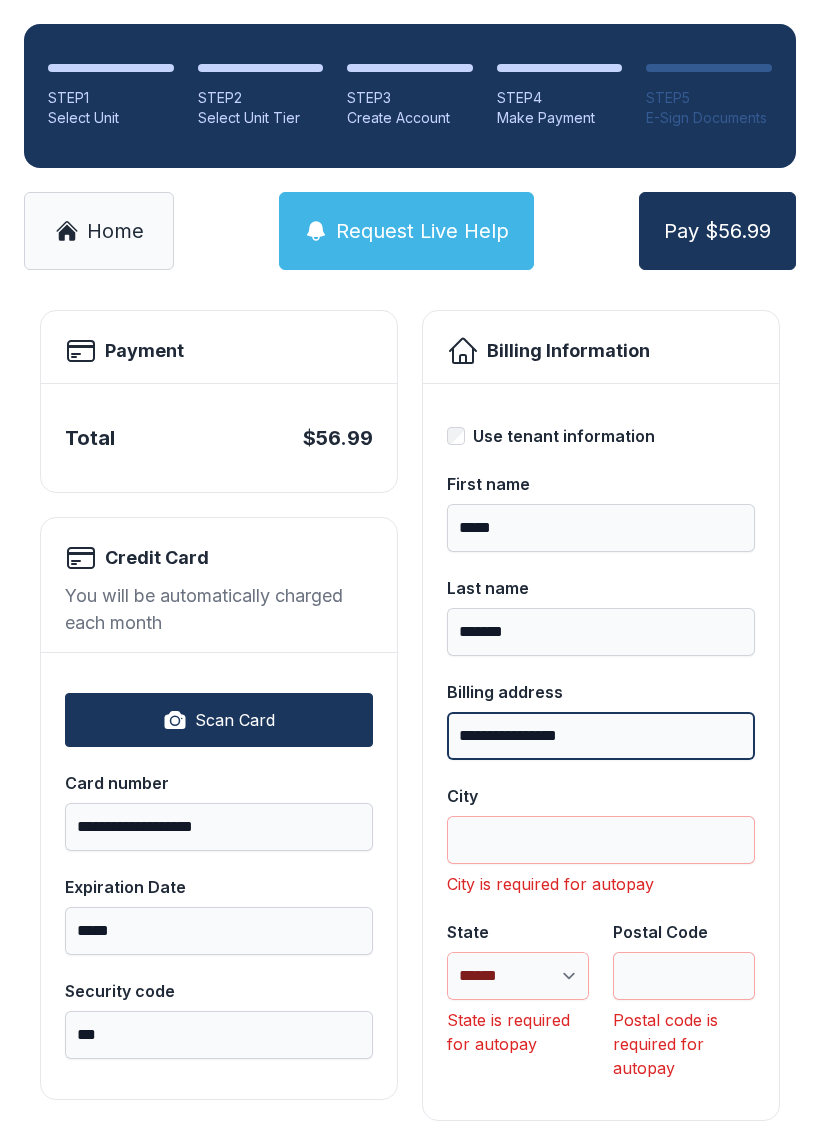 type on "**********" 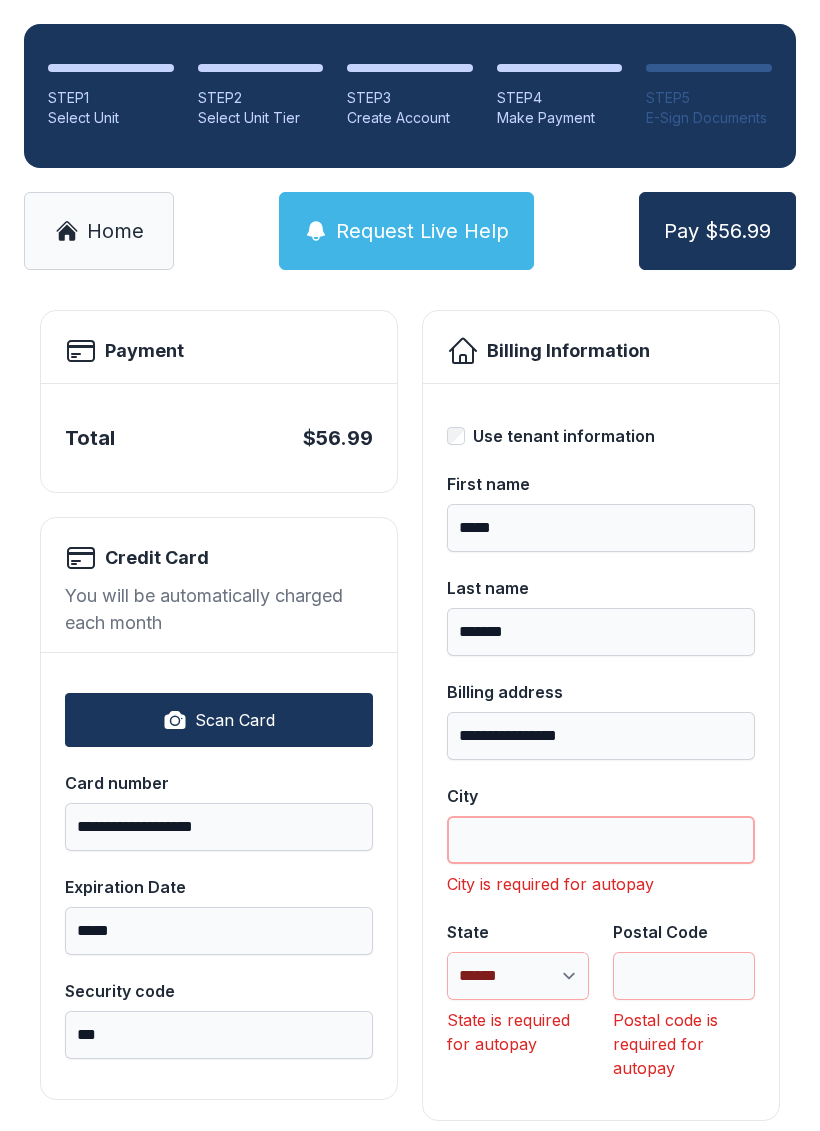 click on "City" at bounding box center (601, 840) 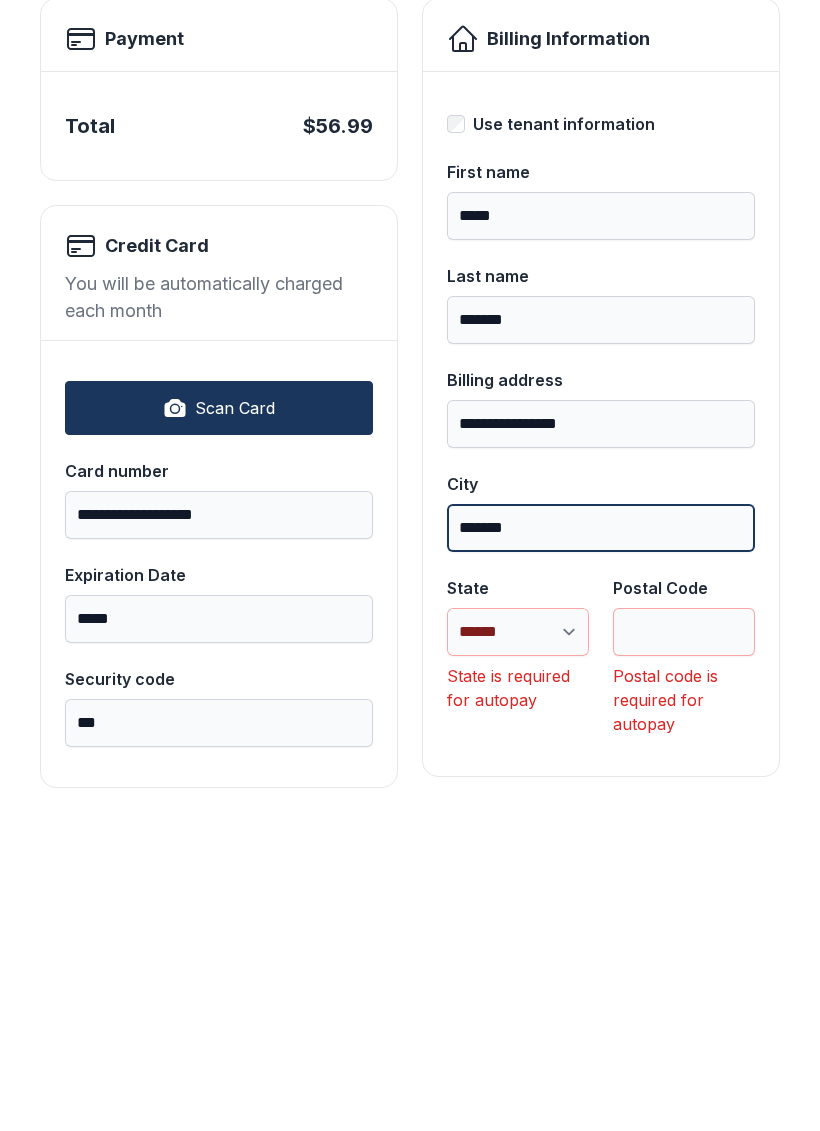 type on "*******" 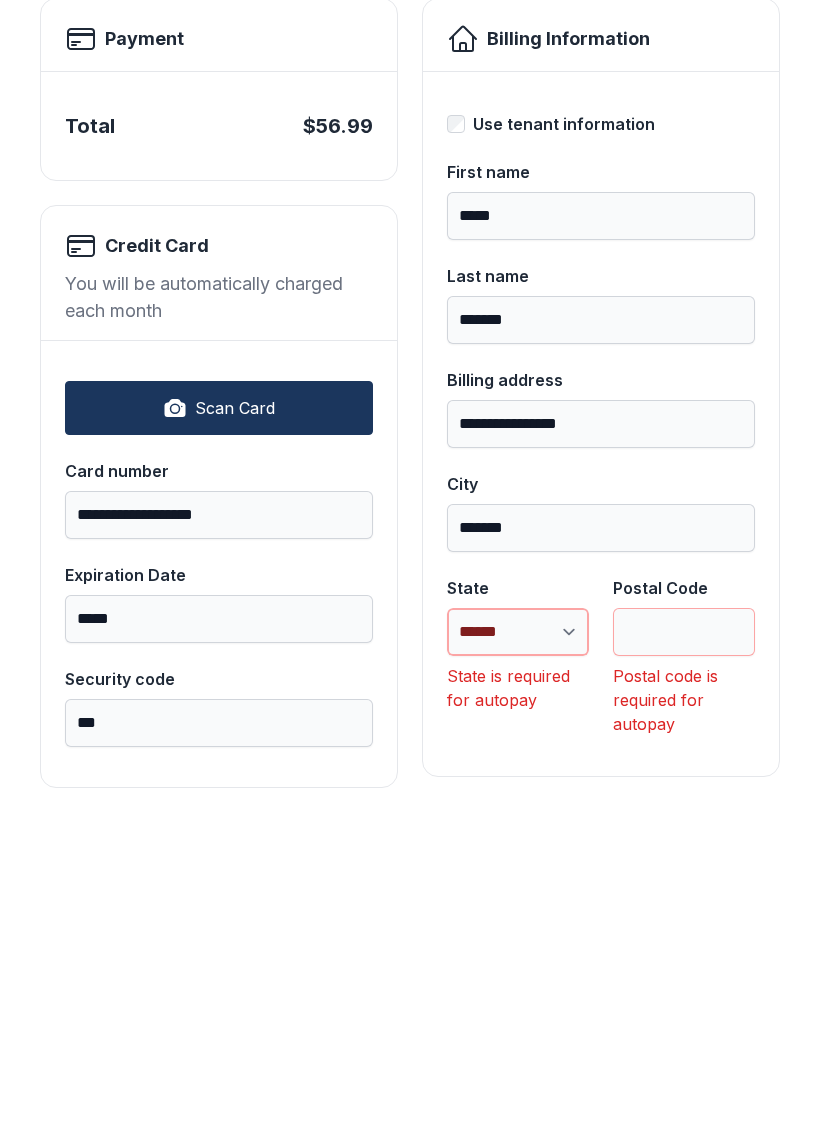 click on "**********" at bounding box center (518, 944) 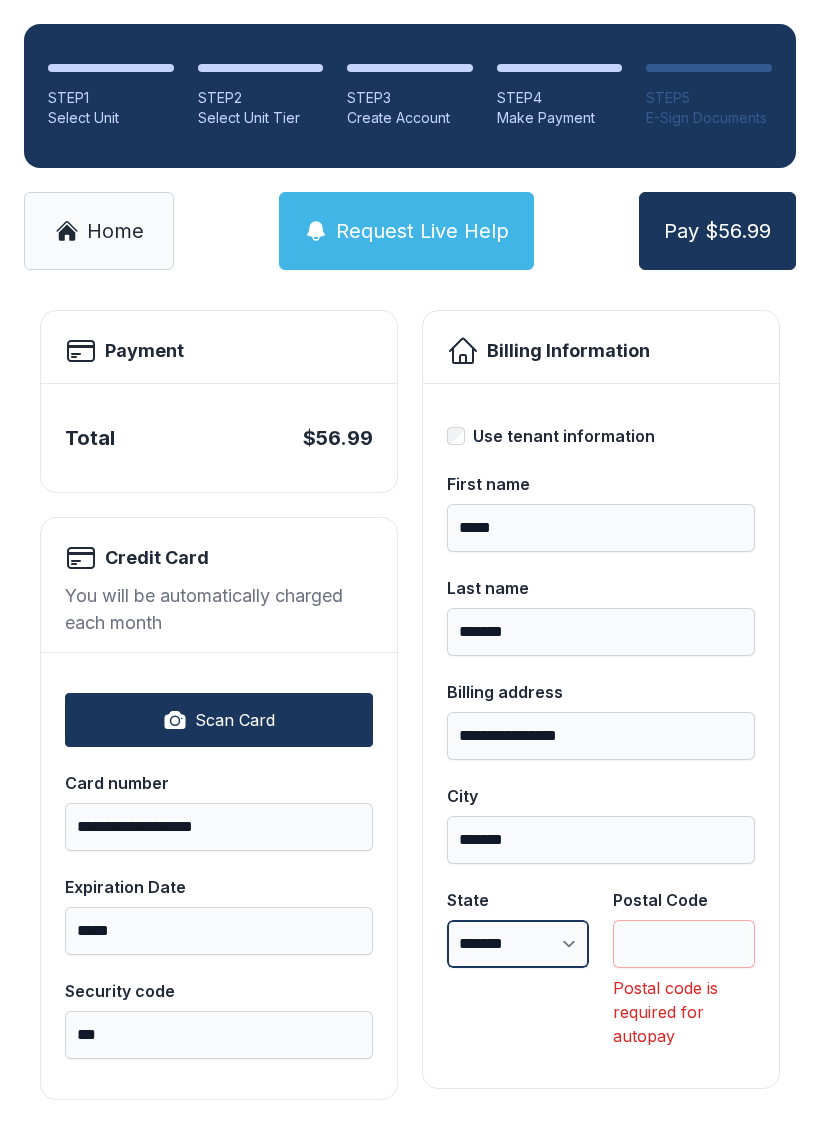 click on "**********" at bounding box center [518, 944] 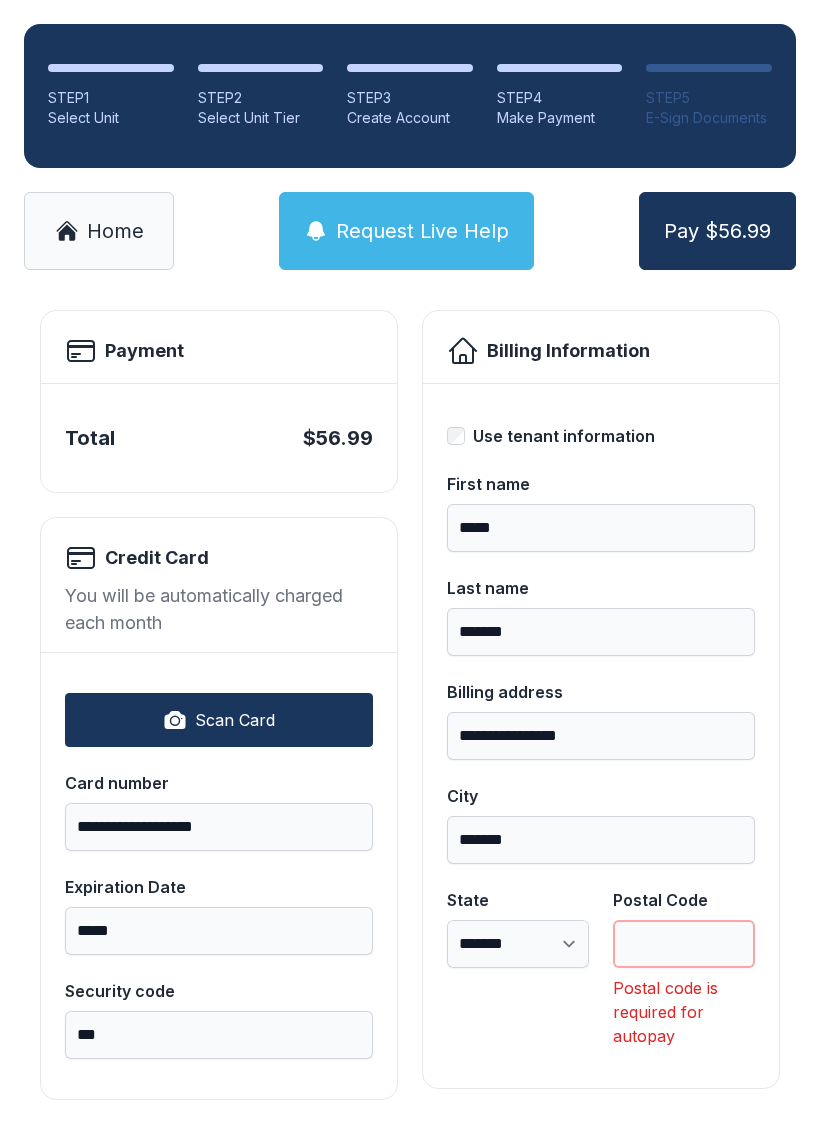 click on "Postal Code" at bounding box center [684, 944] 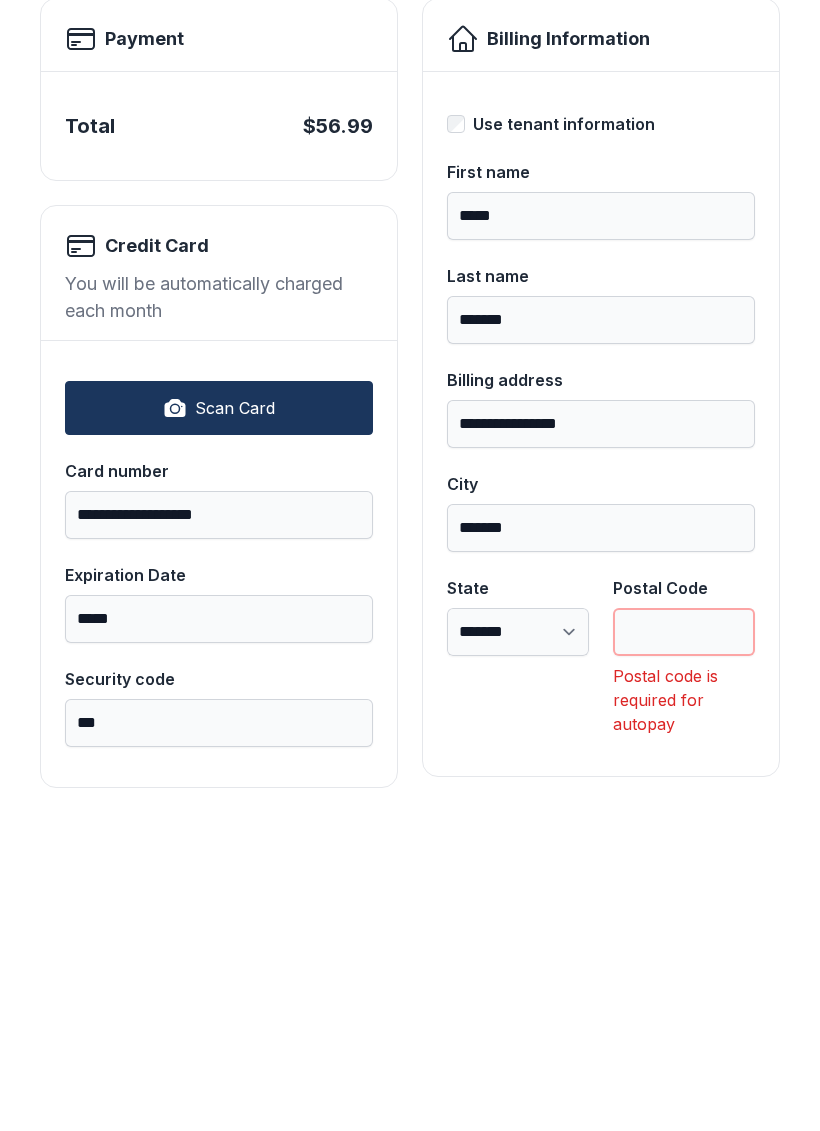 type on "*" 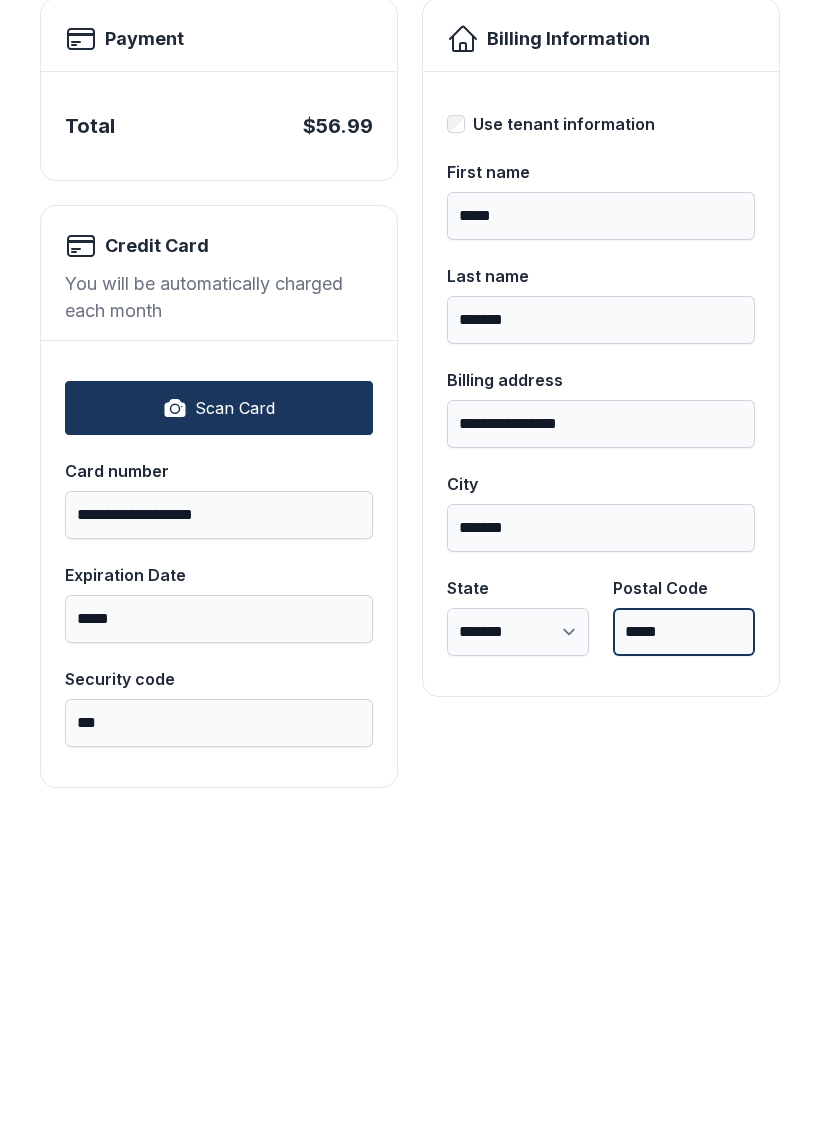type on "*****" 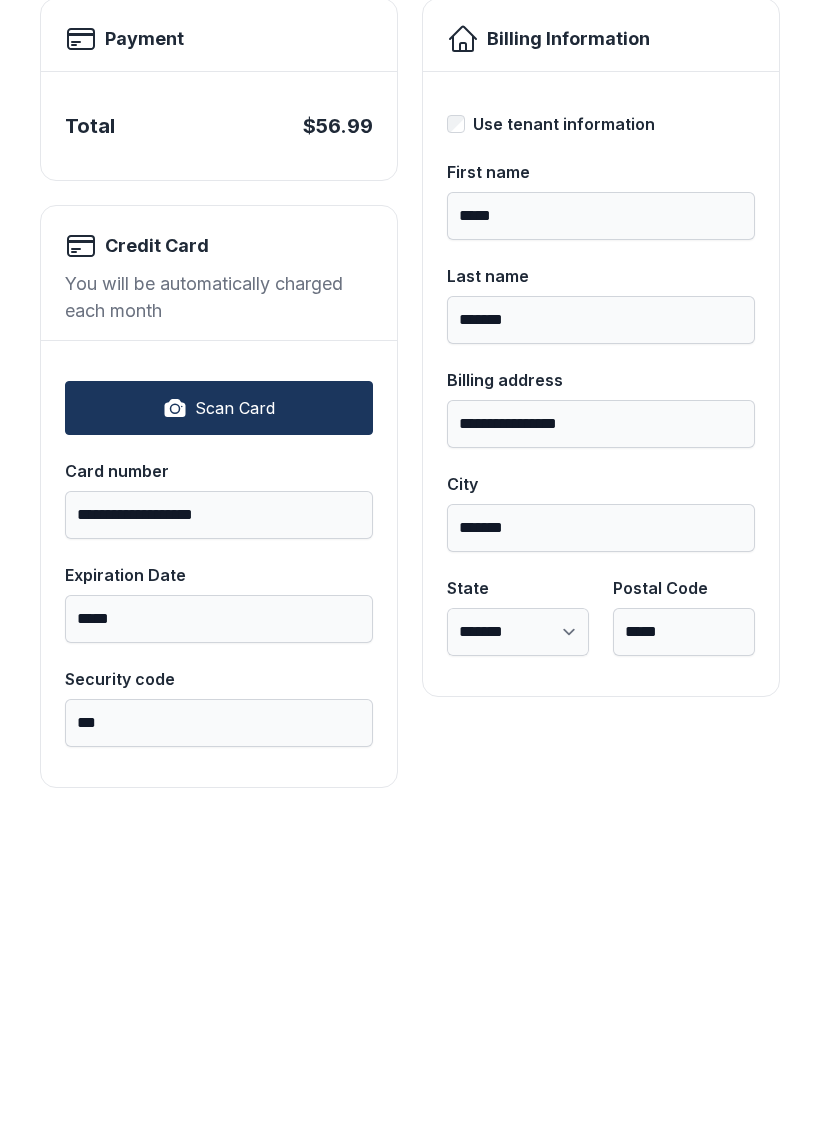 click on "**********" at bounding box center [601, 705] 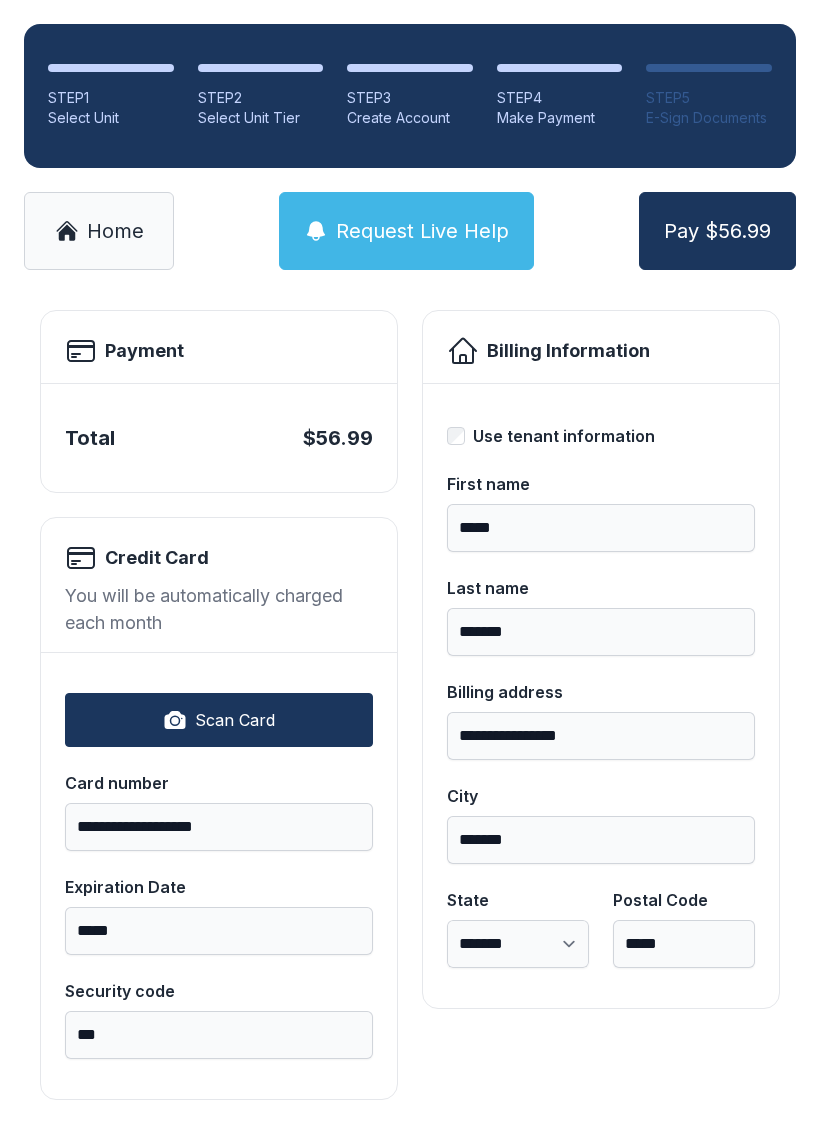 click on "Pay $56.99" at bounding box center [717, 231] 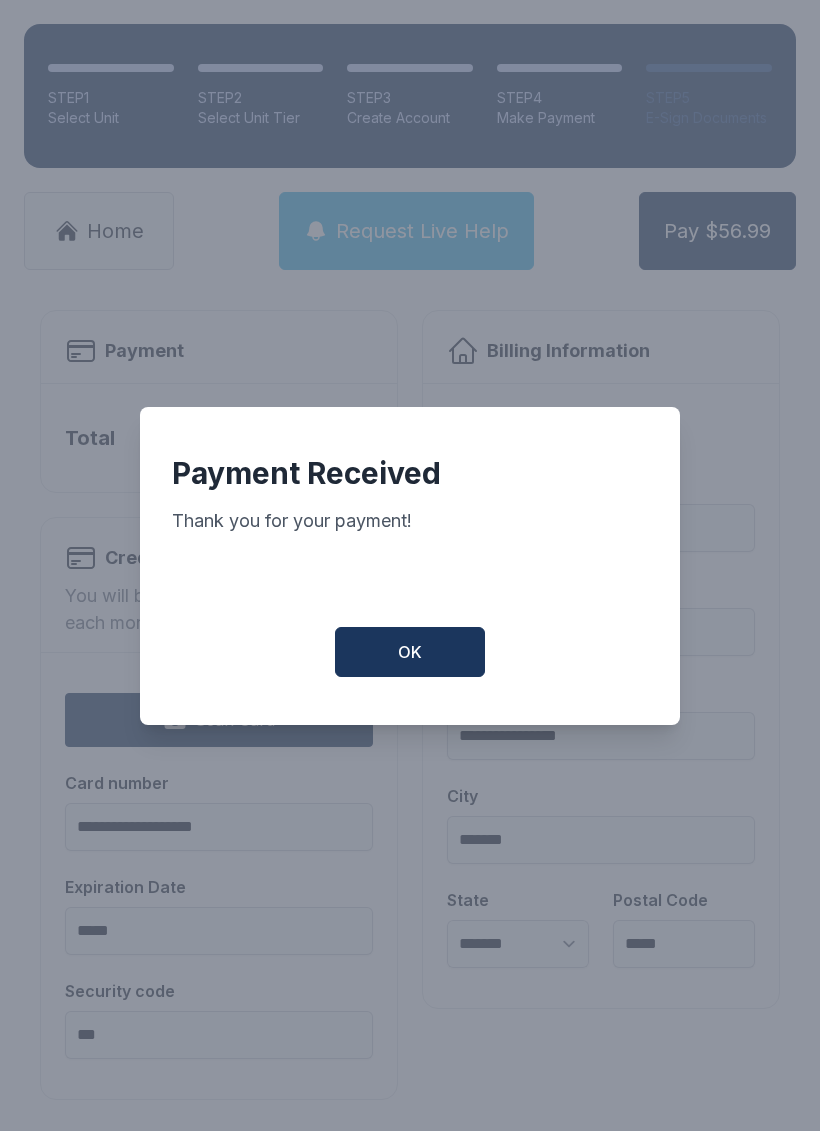 click on "OK" at bounding box center (410, 652) 